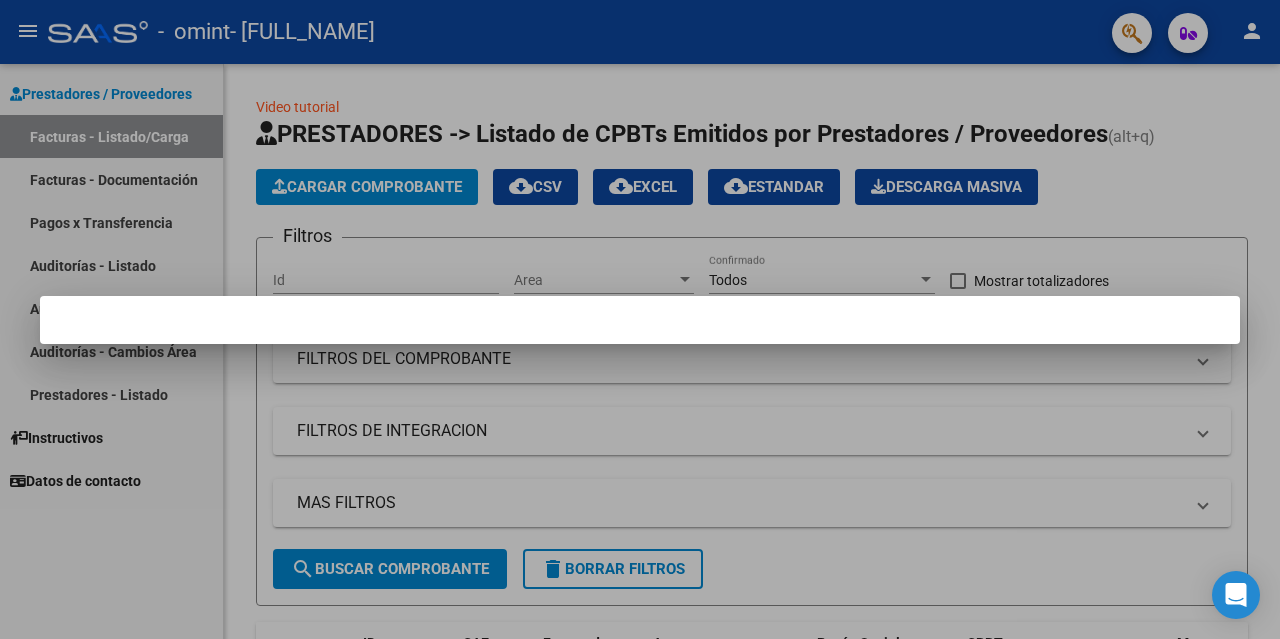 scroll, scrollTop: 0, scrollLeft: 0, axis: both 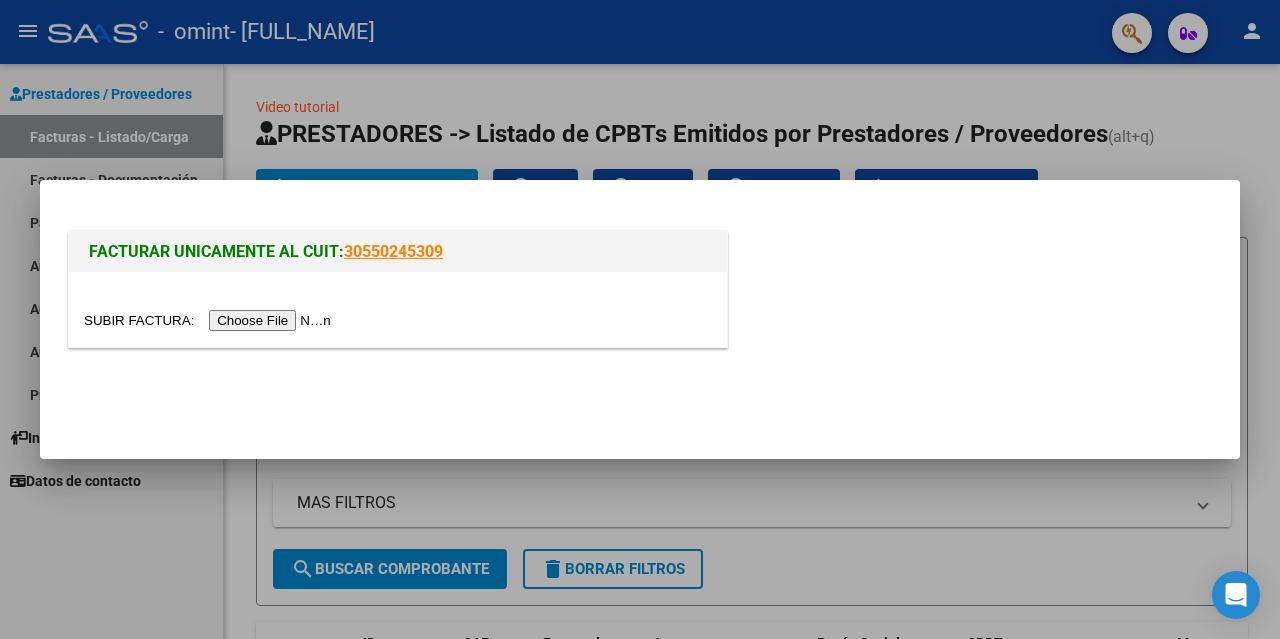 click at bounding box center [210, 320] 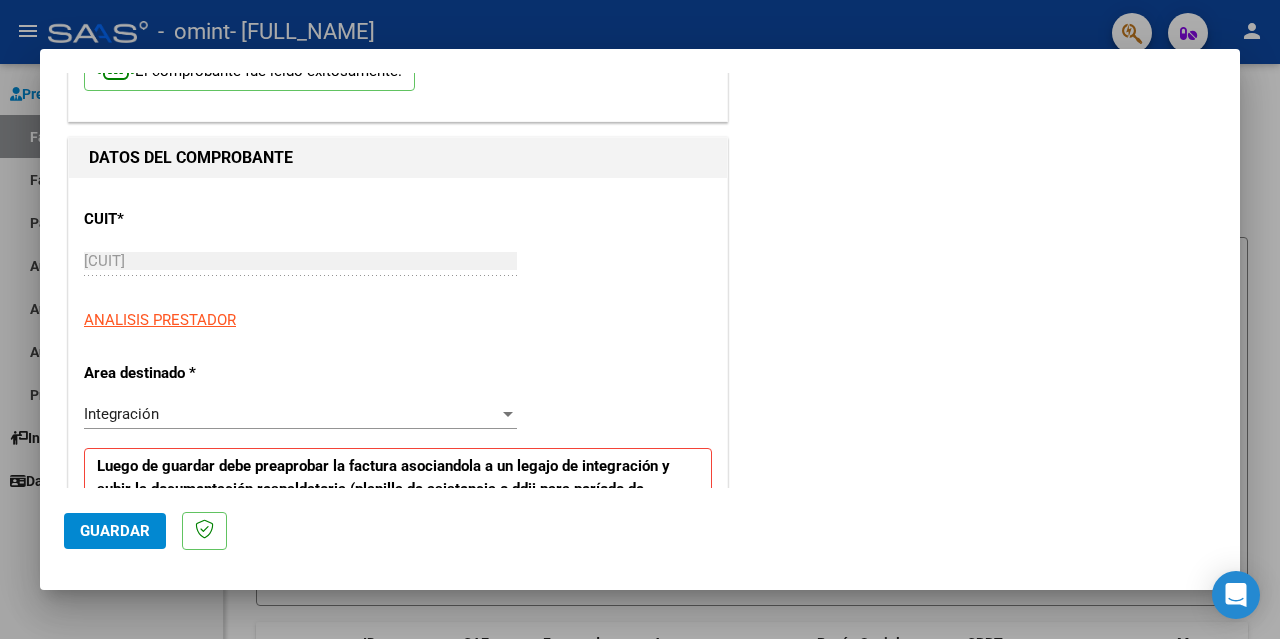 scroll, scrollTop: 168, scrollLeft: 0, axis: vertical 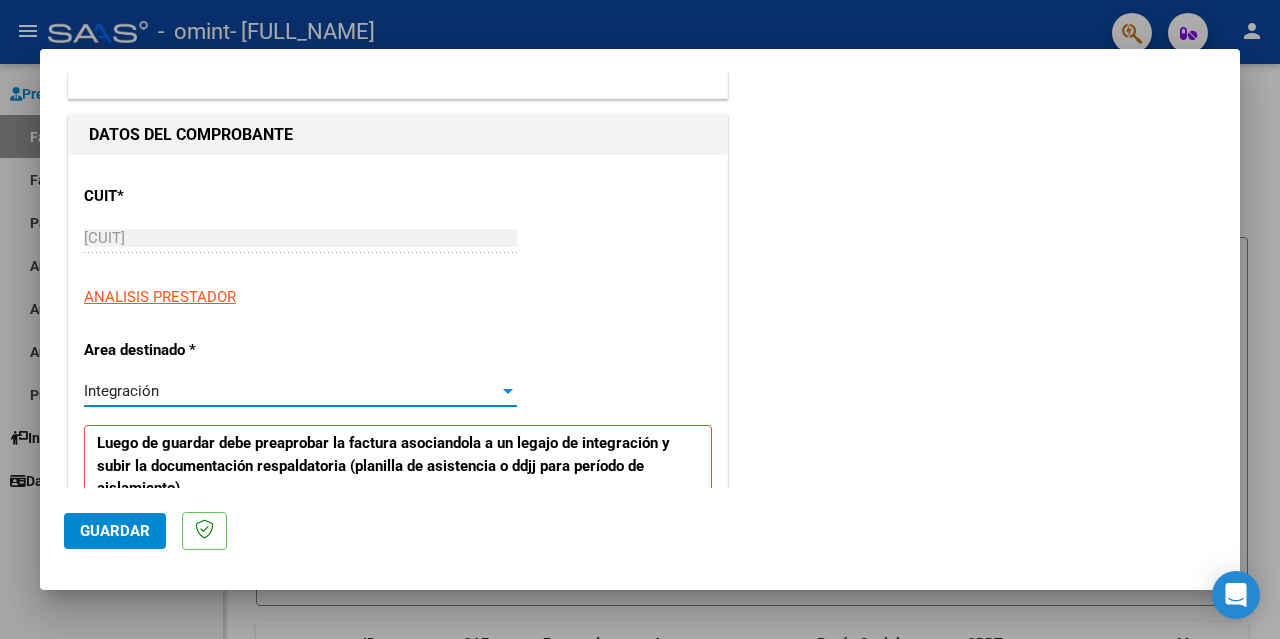 click at bounding box center [508, 391] 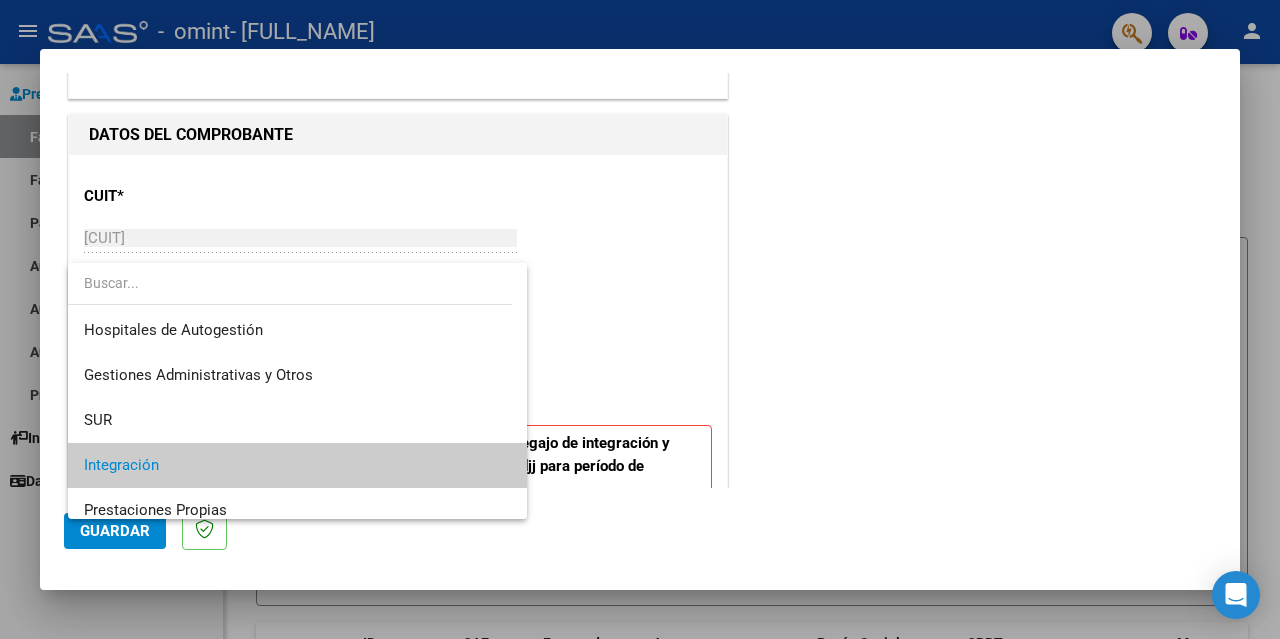 scroll, scrollTop: 75, scrollLeft: 0, axis: vertical 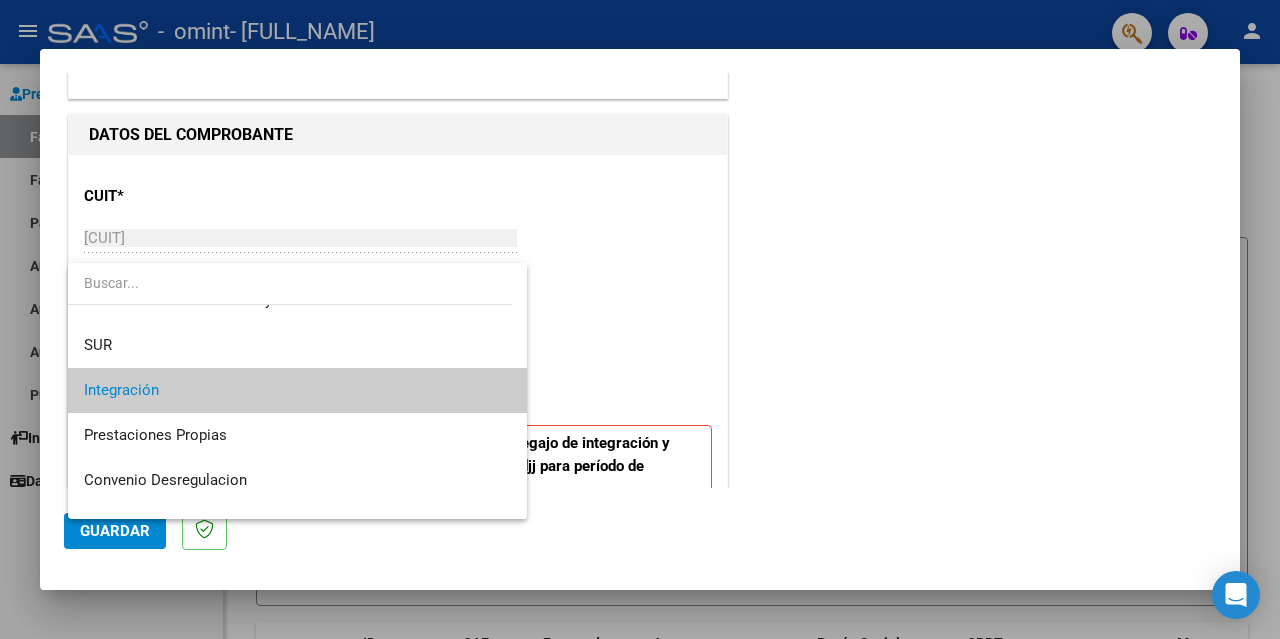 click on "Integración" at bounding box center [297, 390] 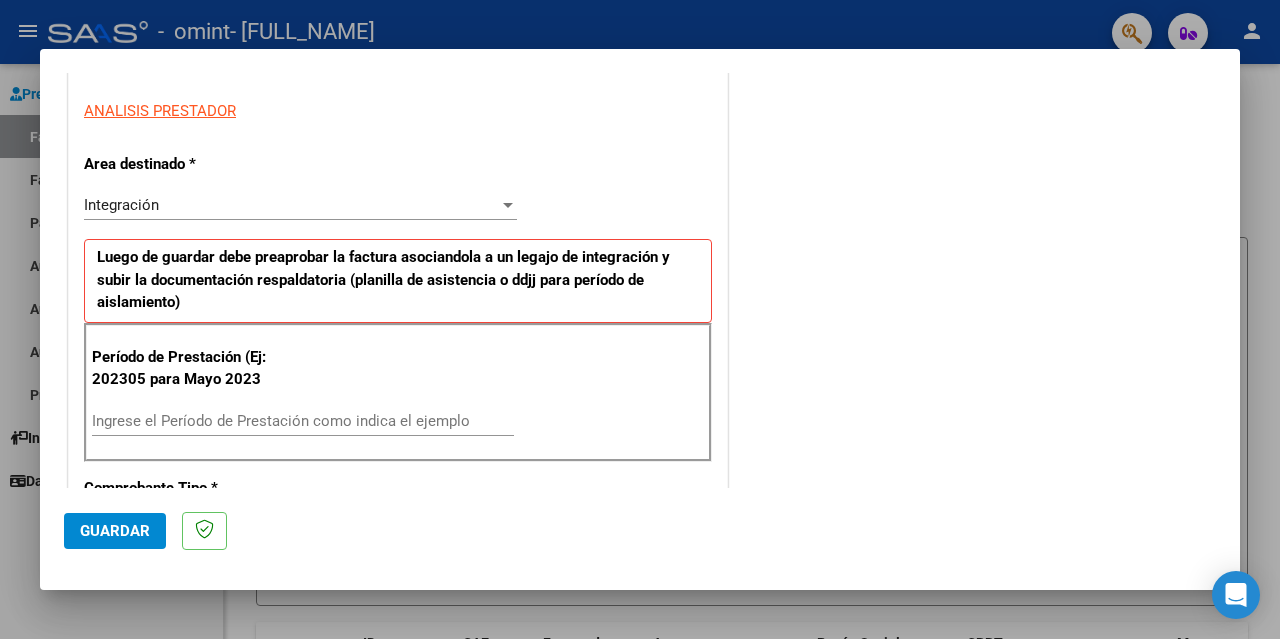 scroll, scrollTop: 424, scrollLeft: 0, axis: vertical 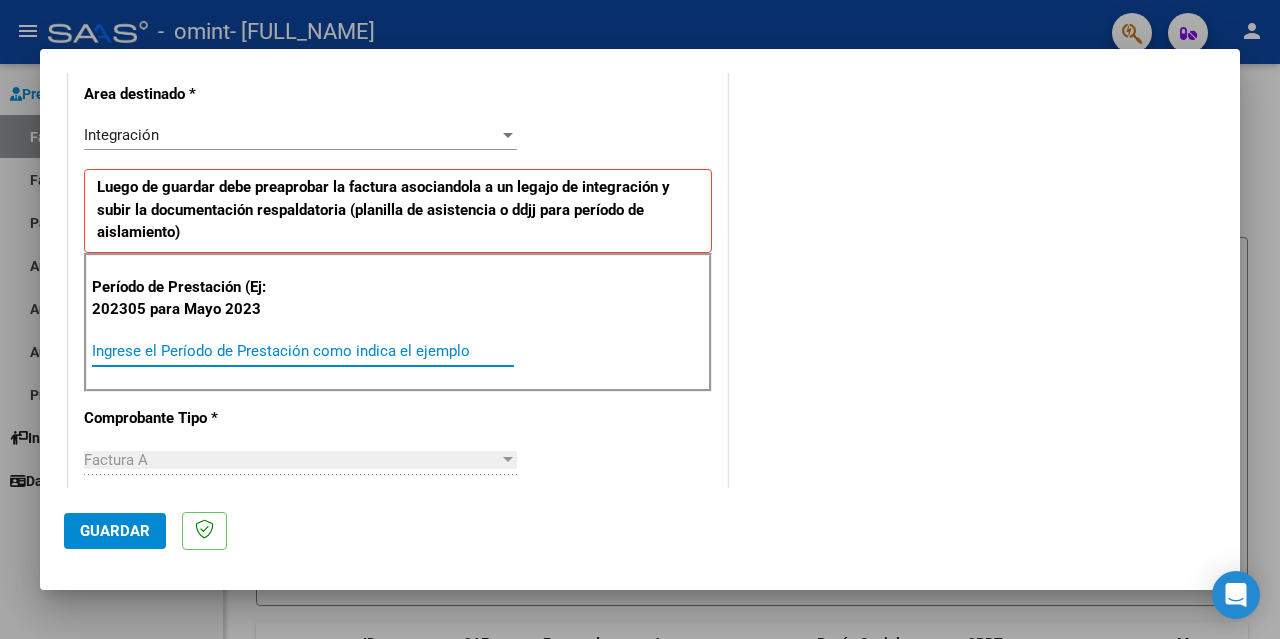 click on "Ingrese el Período de Prestación como indica el ejemplo" at bounding box center [303, 351] 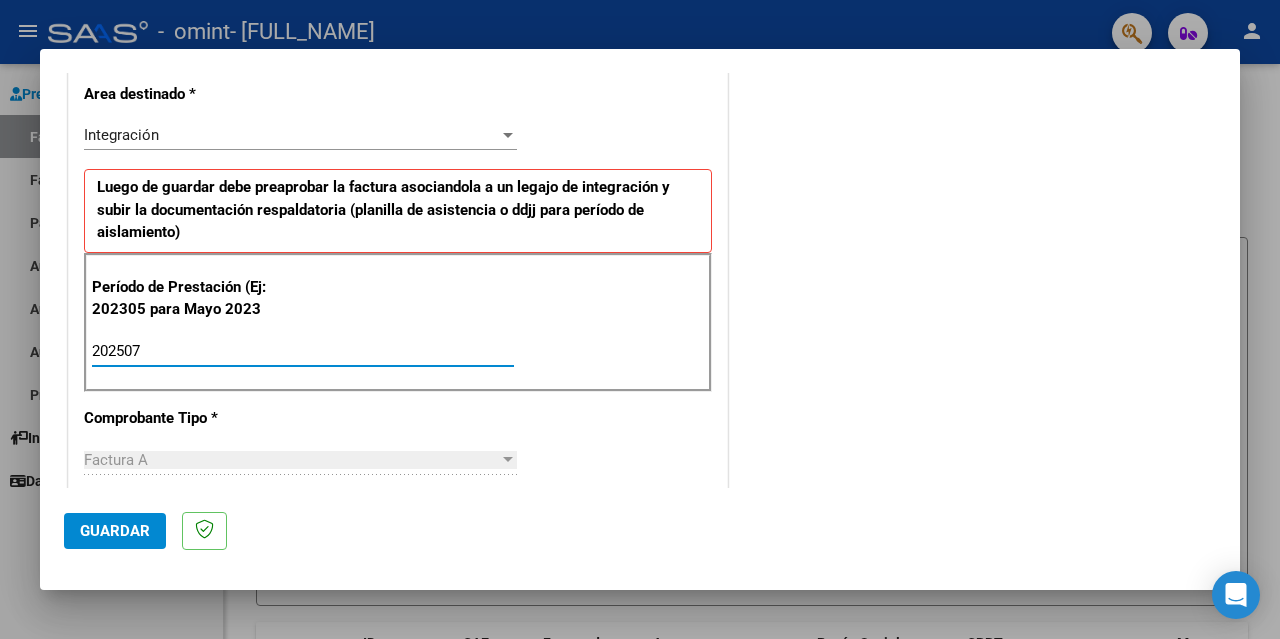 type on "202507" 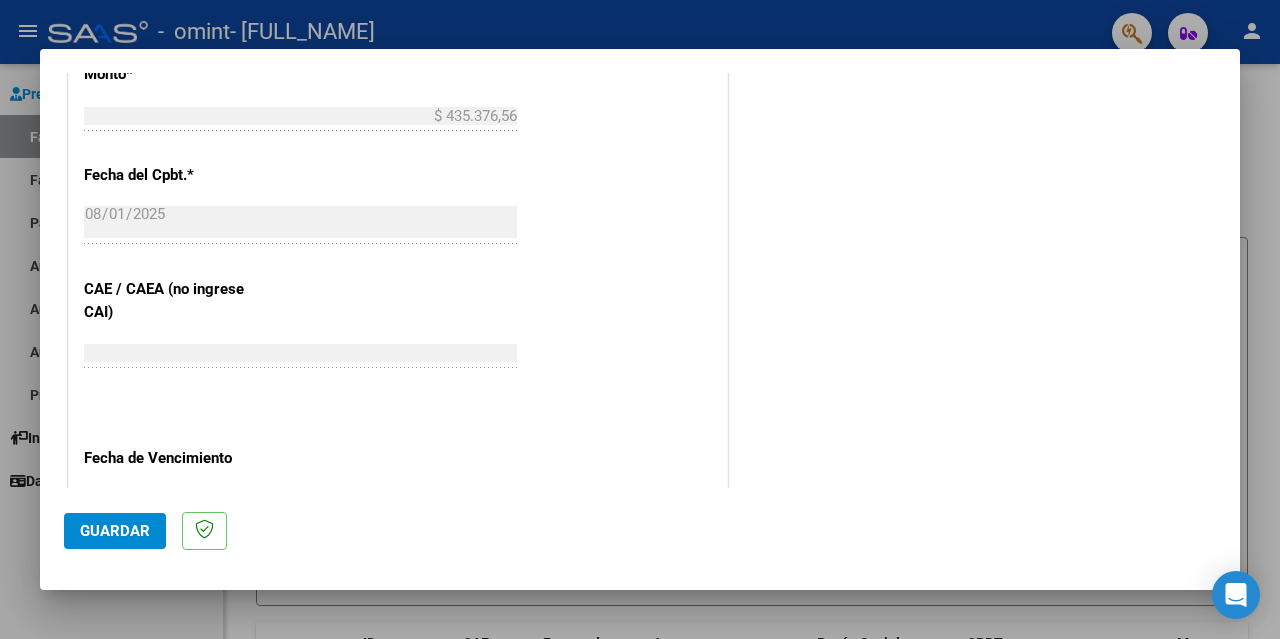 scroll, scrollTop: 1086, scrollLeft: 0, axis: vertical 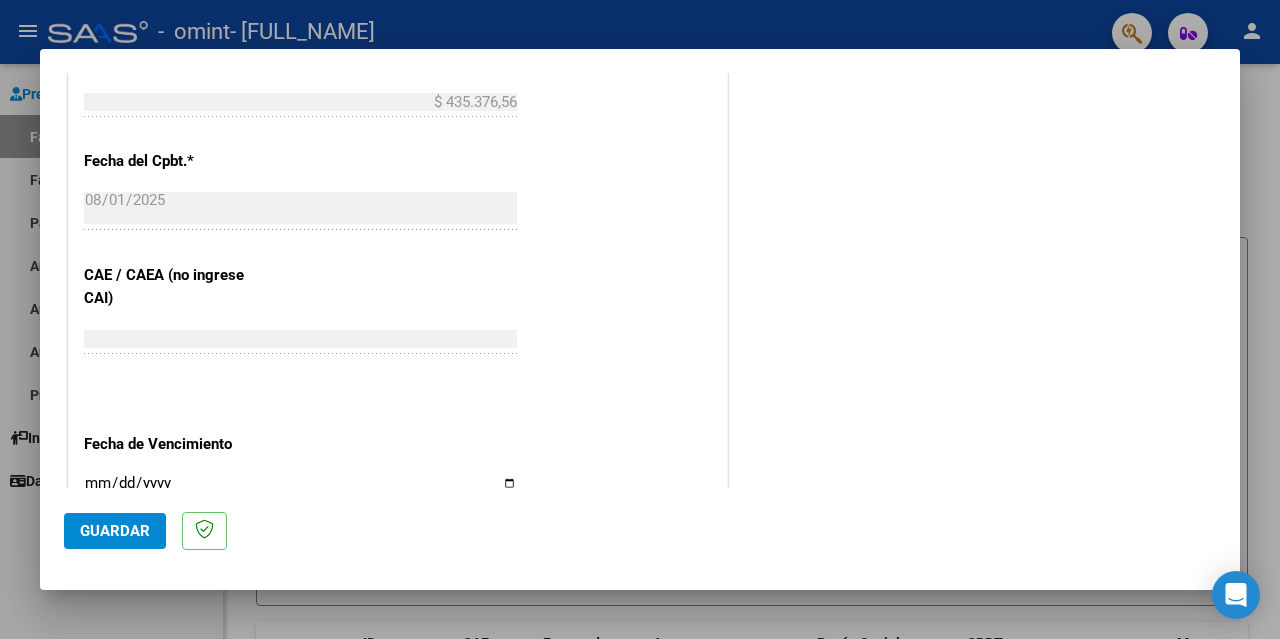 click on "Ingresar la fecha" at bounding box center (300, 491) 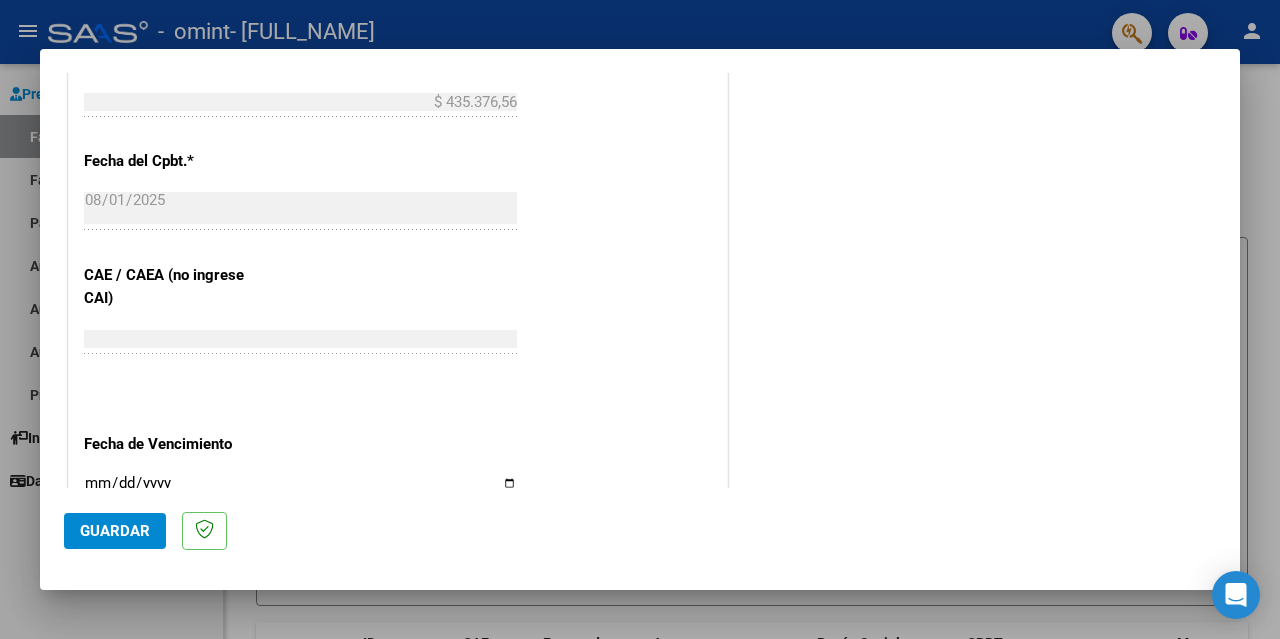 scroll, scrollTop: 1090, scrollLeft: 0, axis: vertical 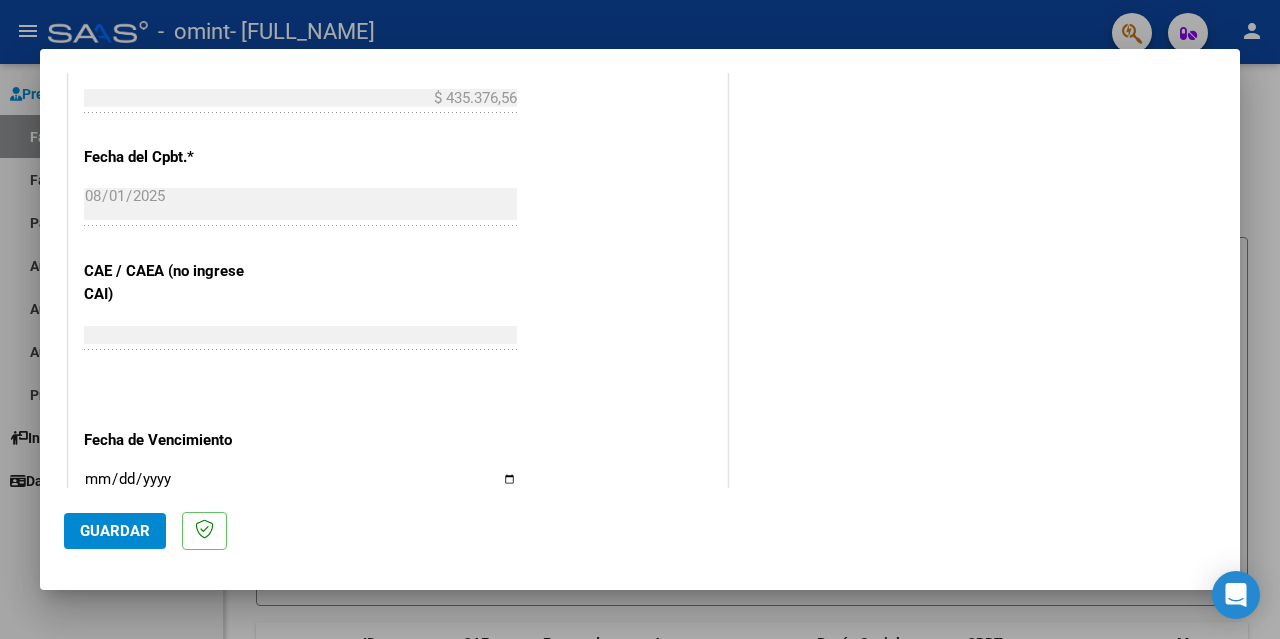 type on "2025-08-11" 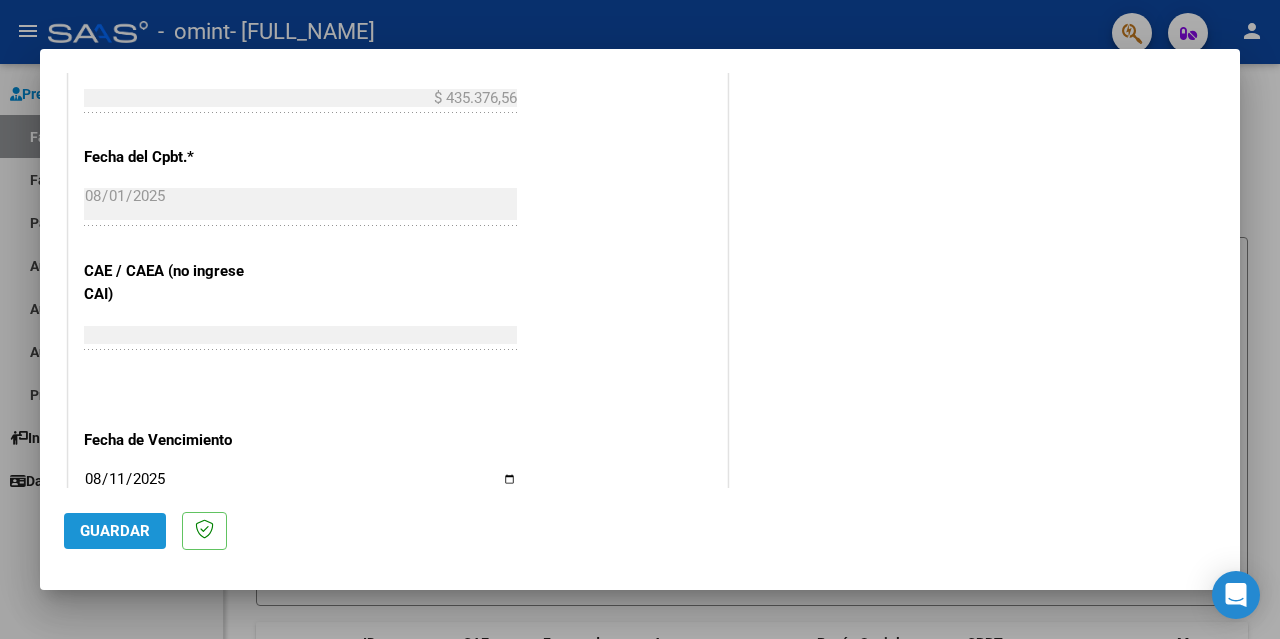 click on "Guardar" 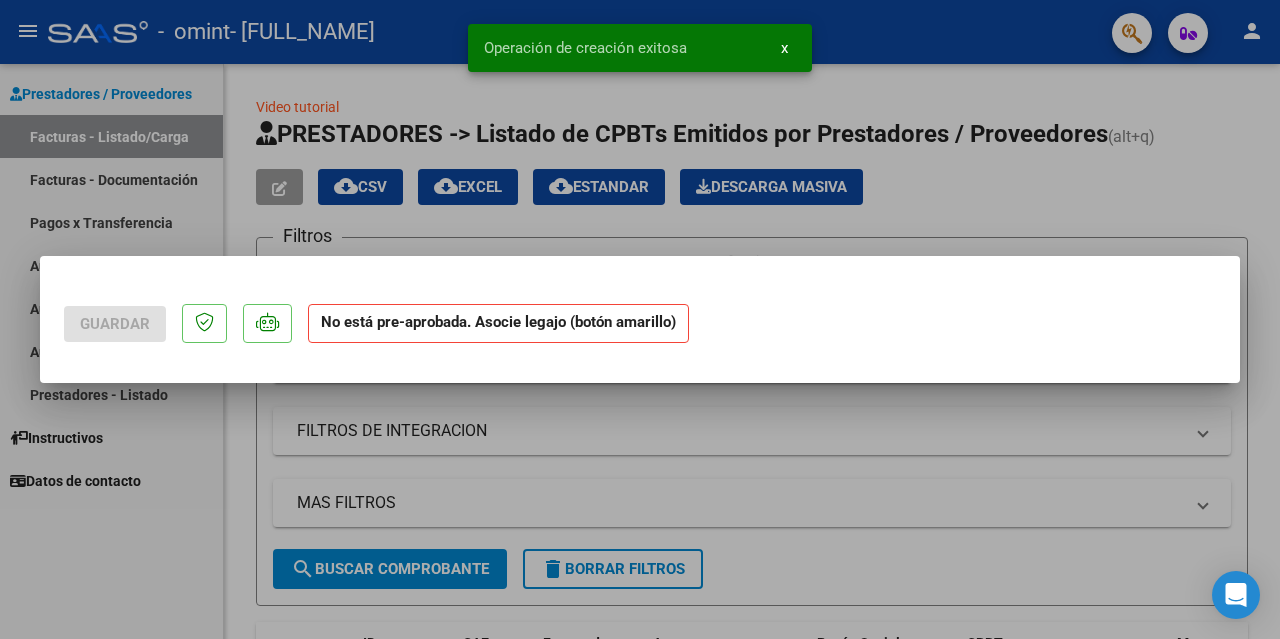 scroll, scrollTop: 0, scrollLeft: 0, axis: both 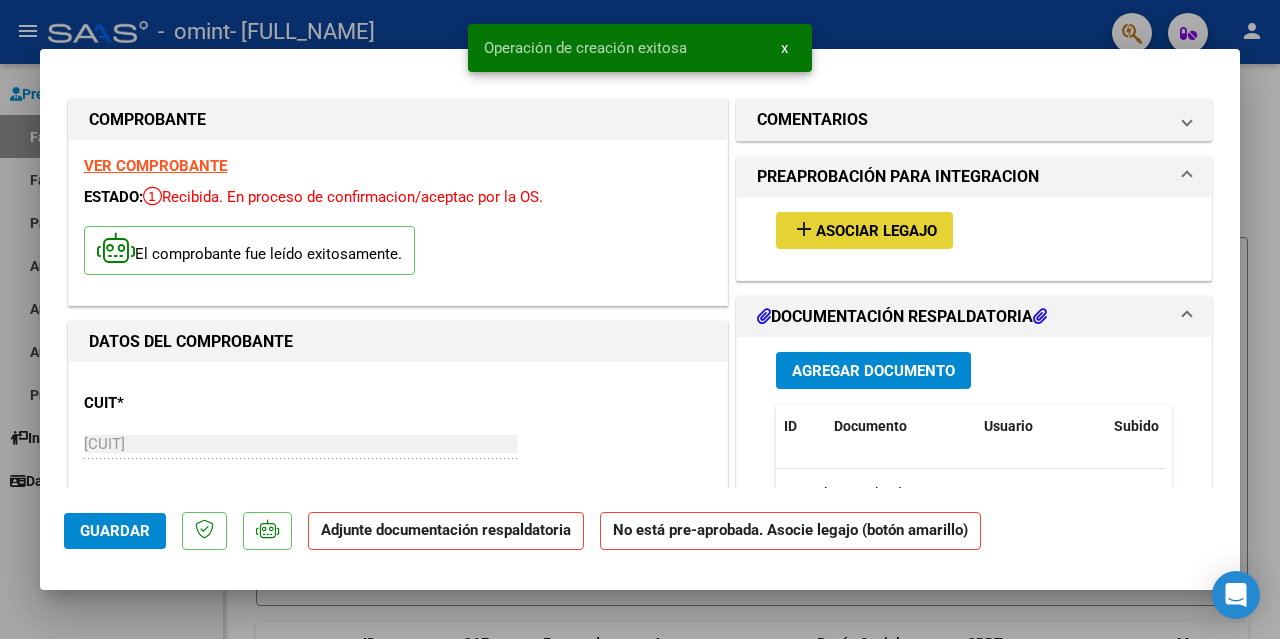 click on "Asociar Legajo" at bounding box center (876, 231) 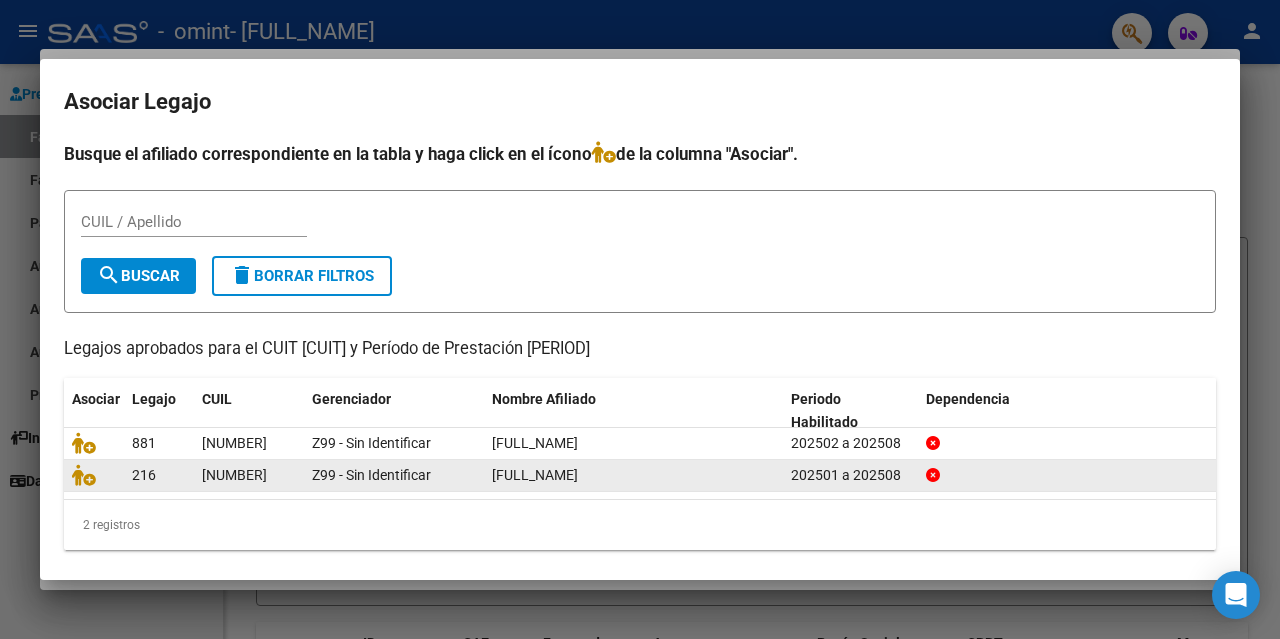 click on "[FULL_NAME]" 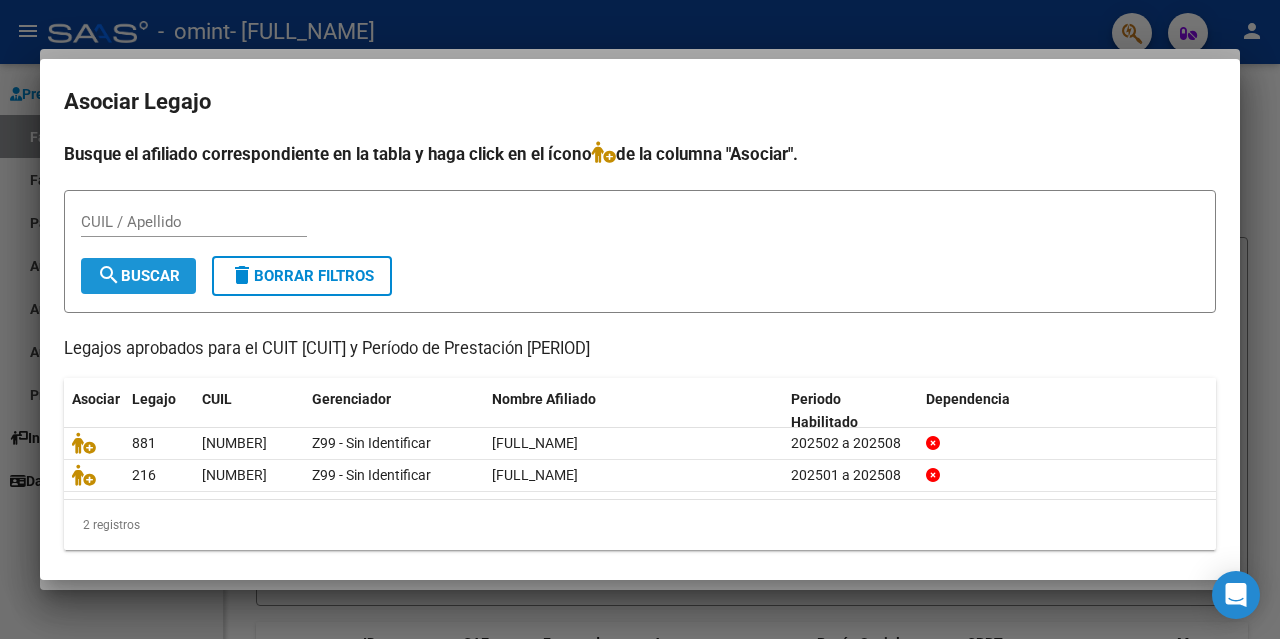 click on "search  Buscar" at bounding box center (138, 276) 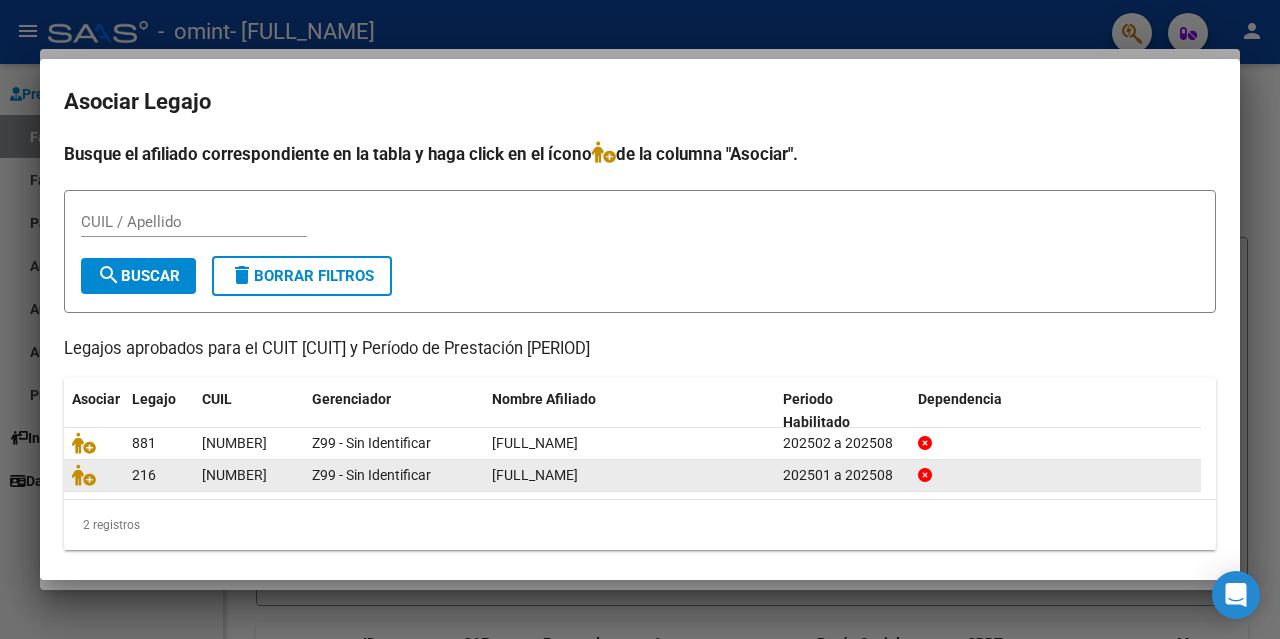drag, startPoint x: 577, startPoint y: 479, endPoint x: 619, endPoint y: 480, distance: 42.0119 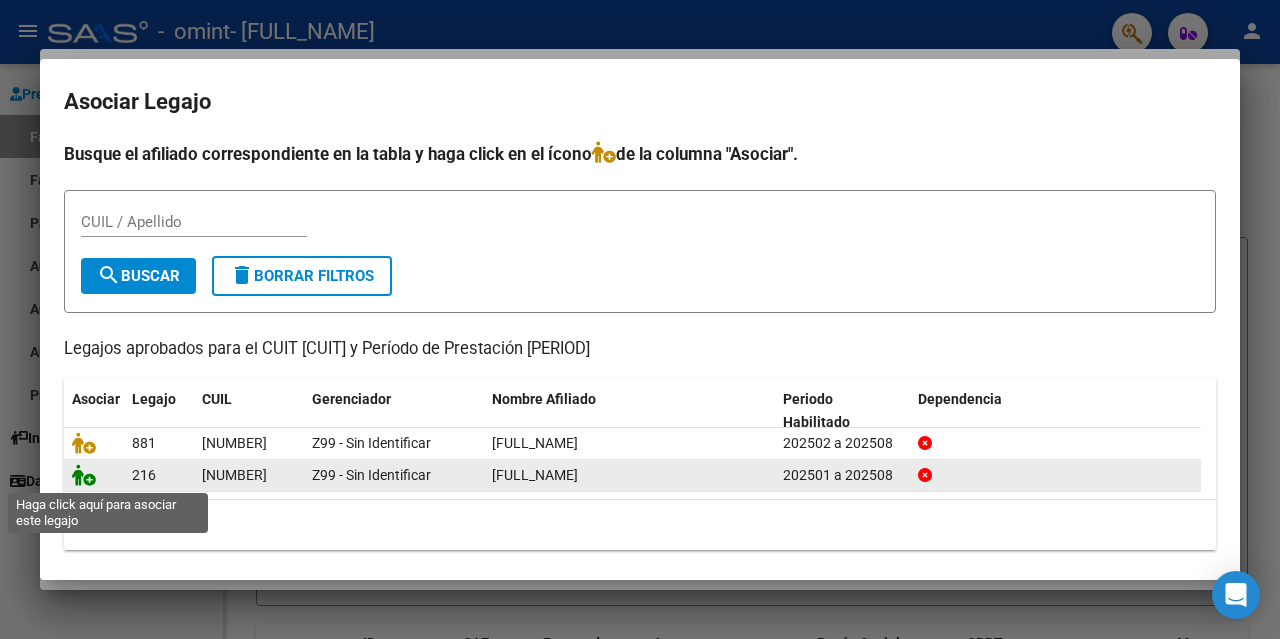 click 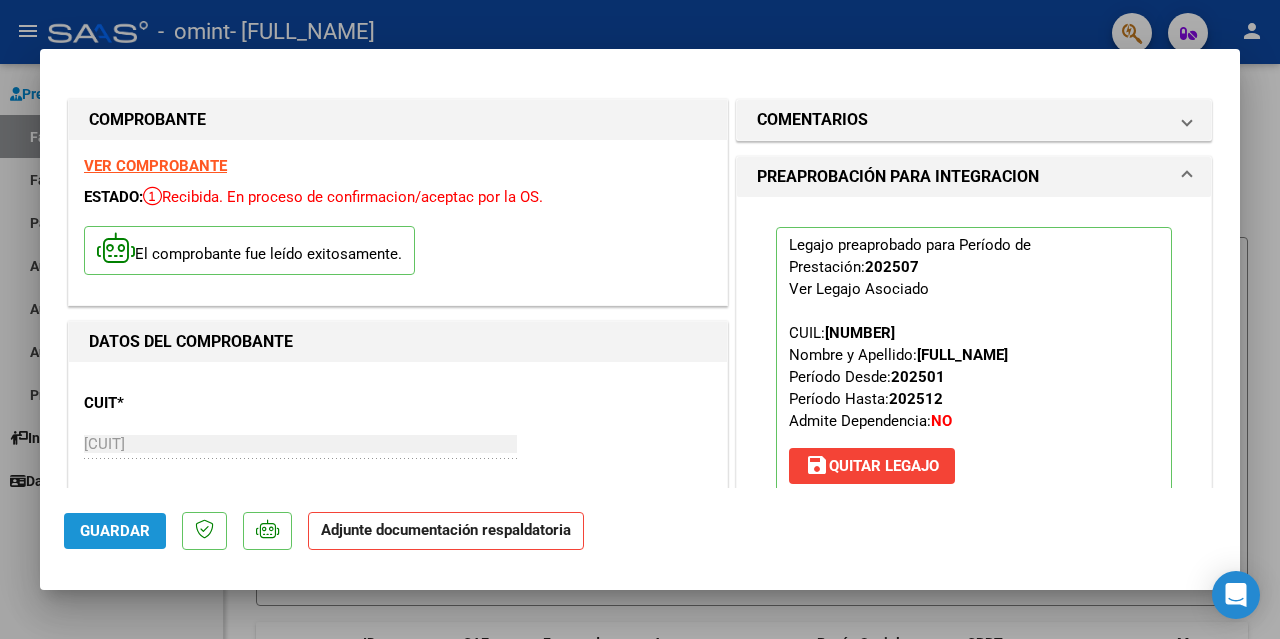 click on "Guardar" 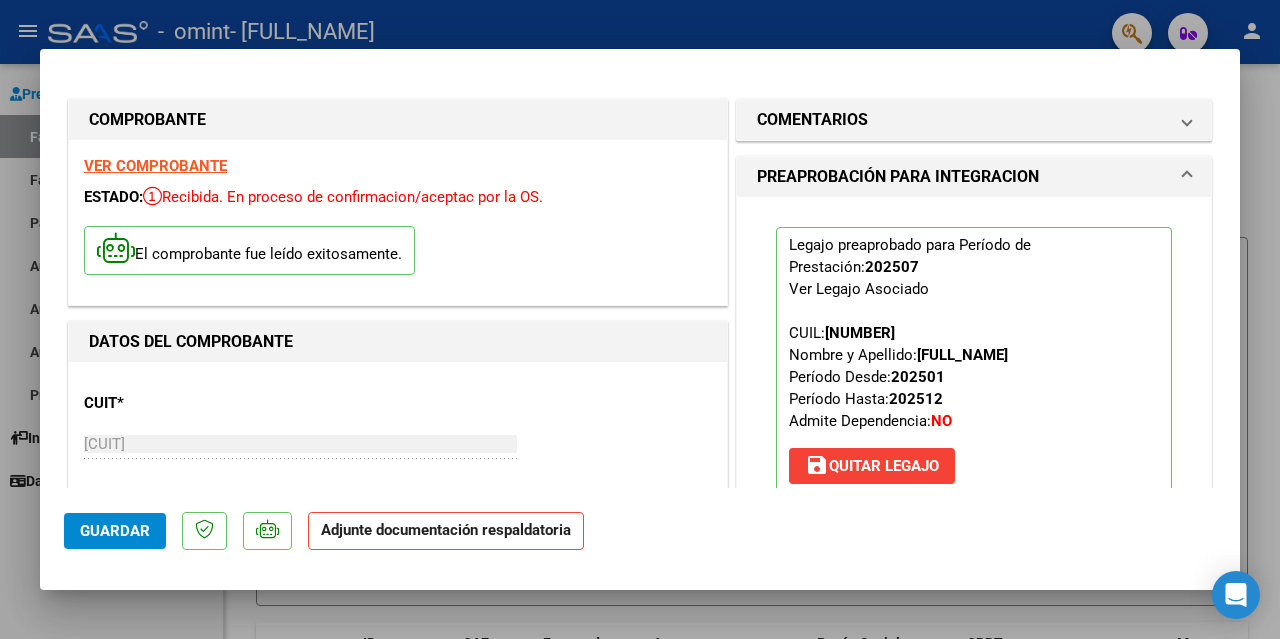 click on "Adjunte documentación respaldatoria" 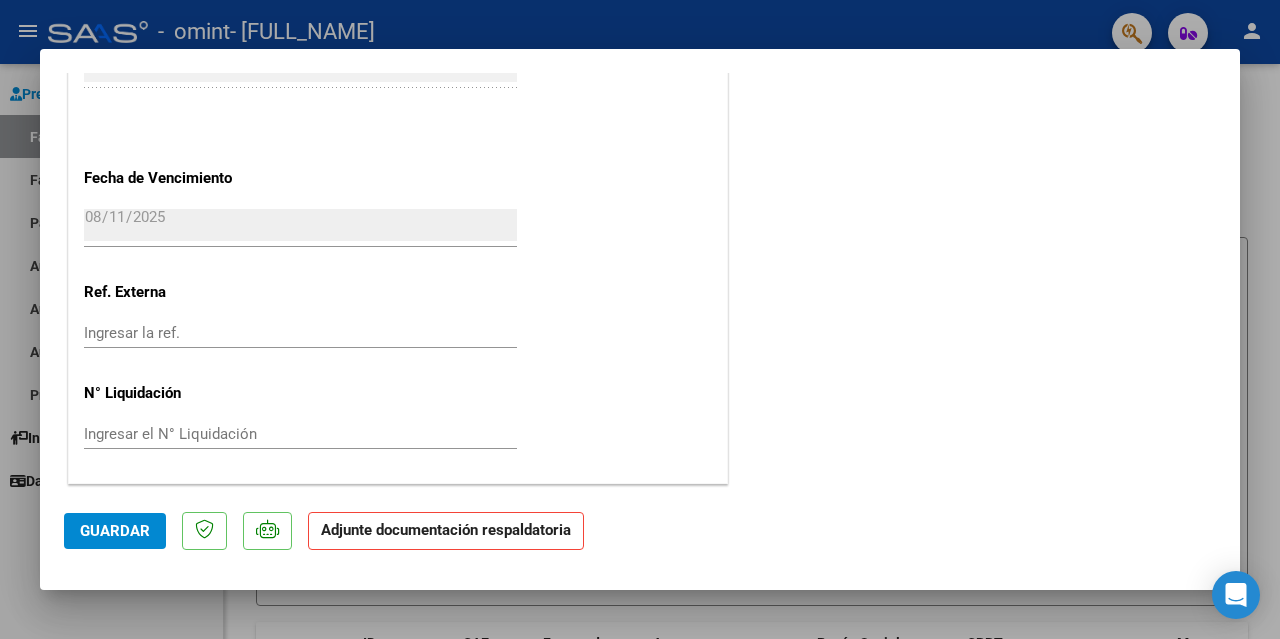 scroll, scrollTop: 464, scrollLeft: 0, axis: vertical 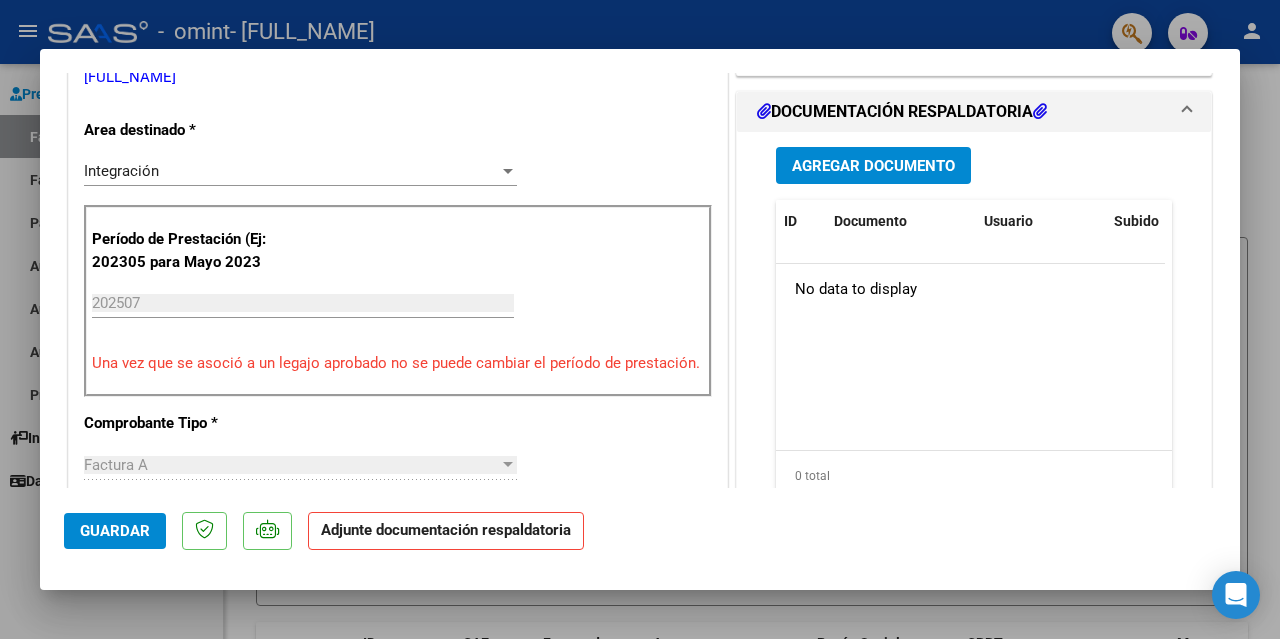 click on "Adjunte documentación respaldatoria" 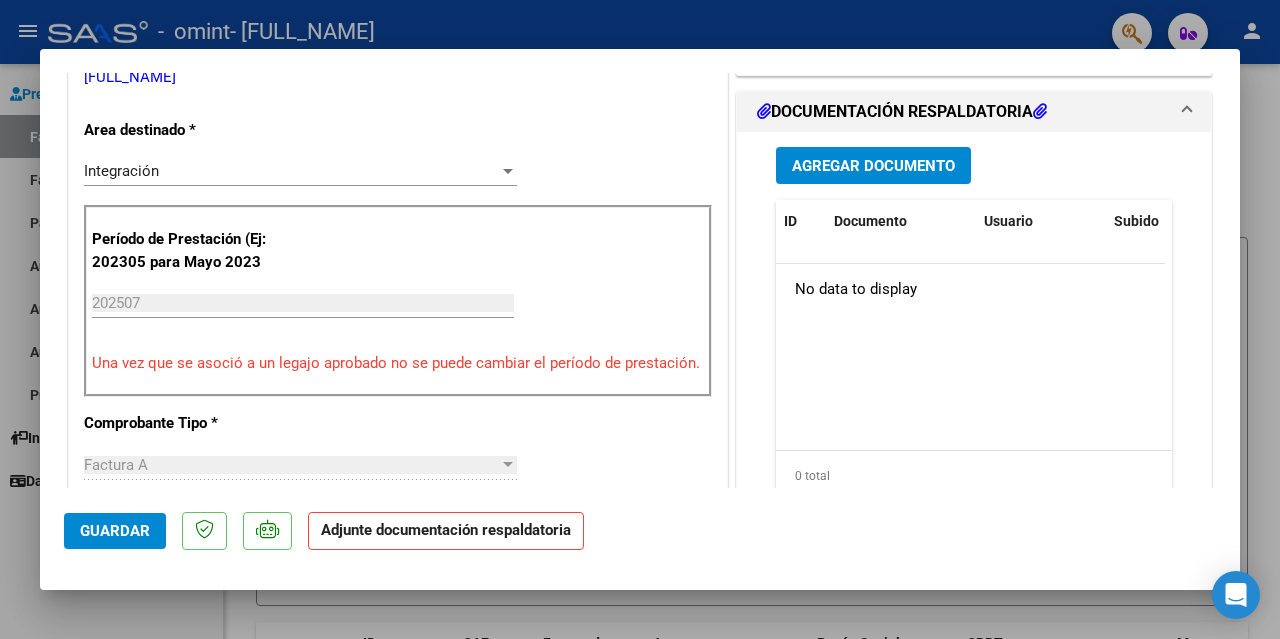 scroll, scrollTop: 0, scrollLeft: 0, axis: both 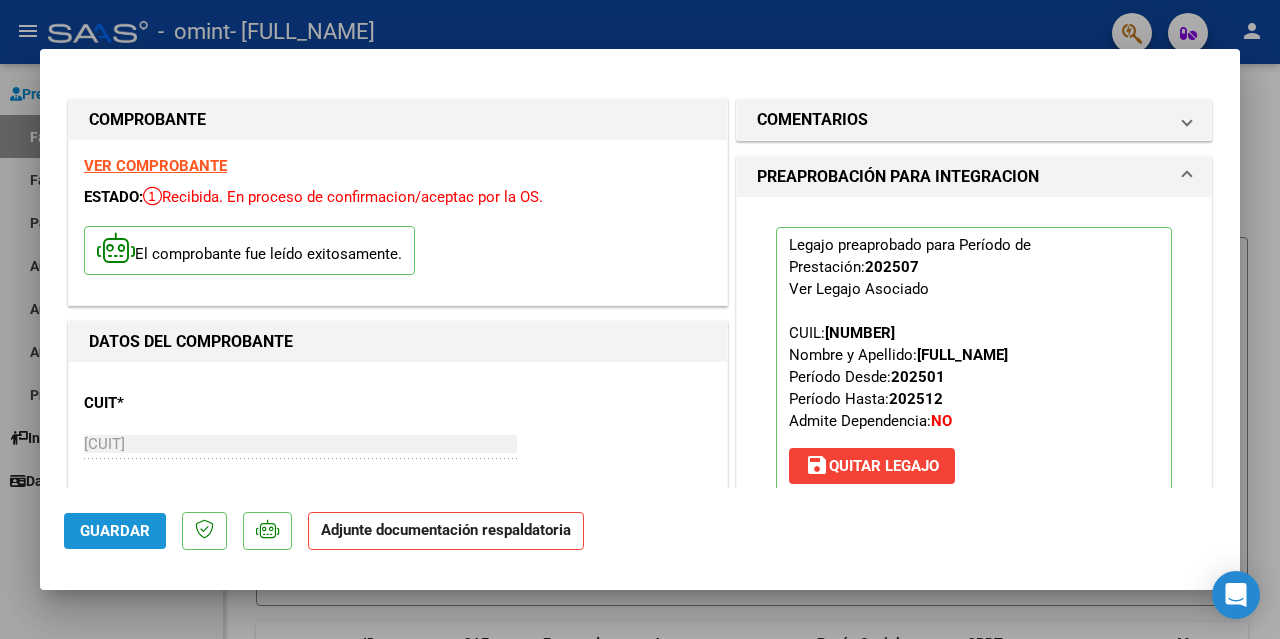 click on "Guardar" 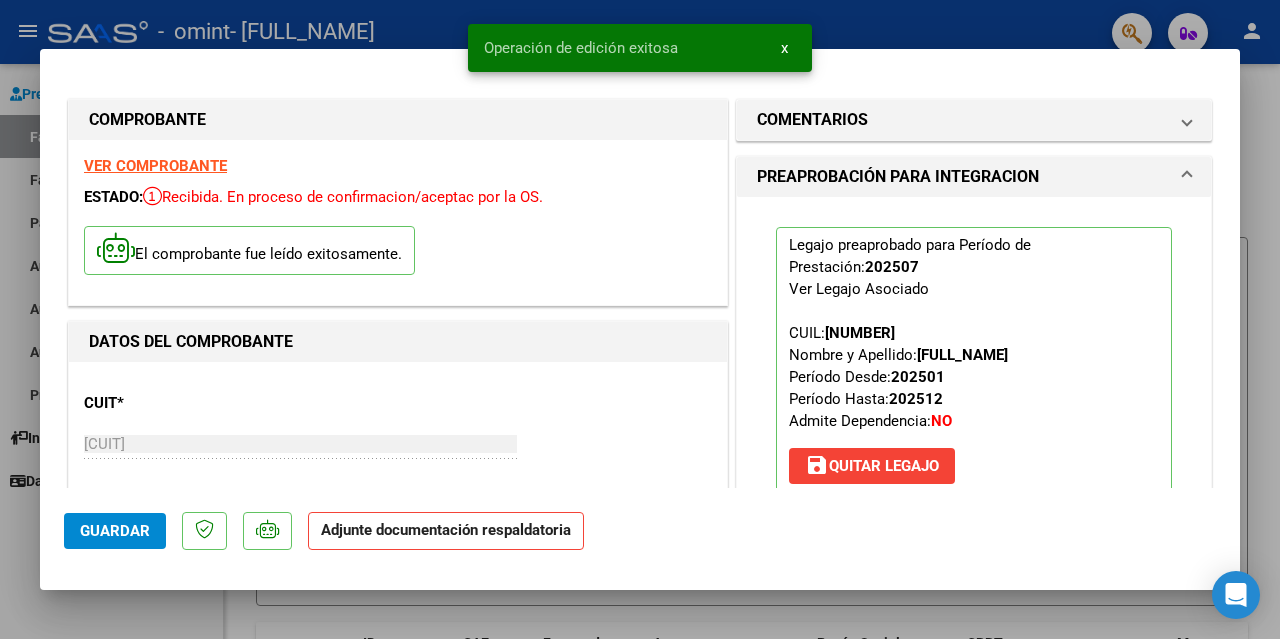 click at bounding box center [640, 319] 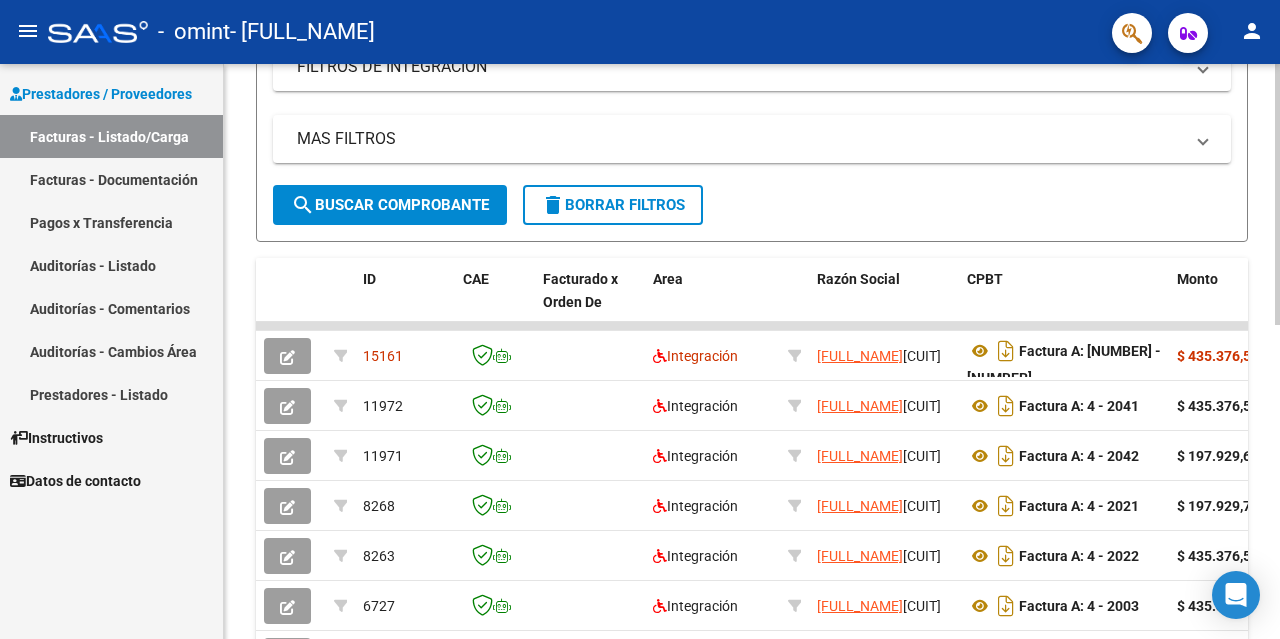 scroll, scrollTop: 381, scrollLeft: 0, axis: vertical 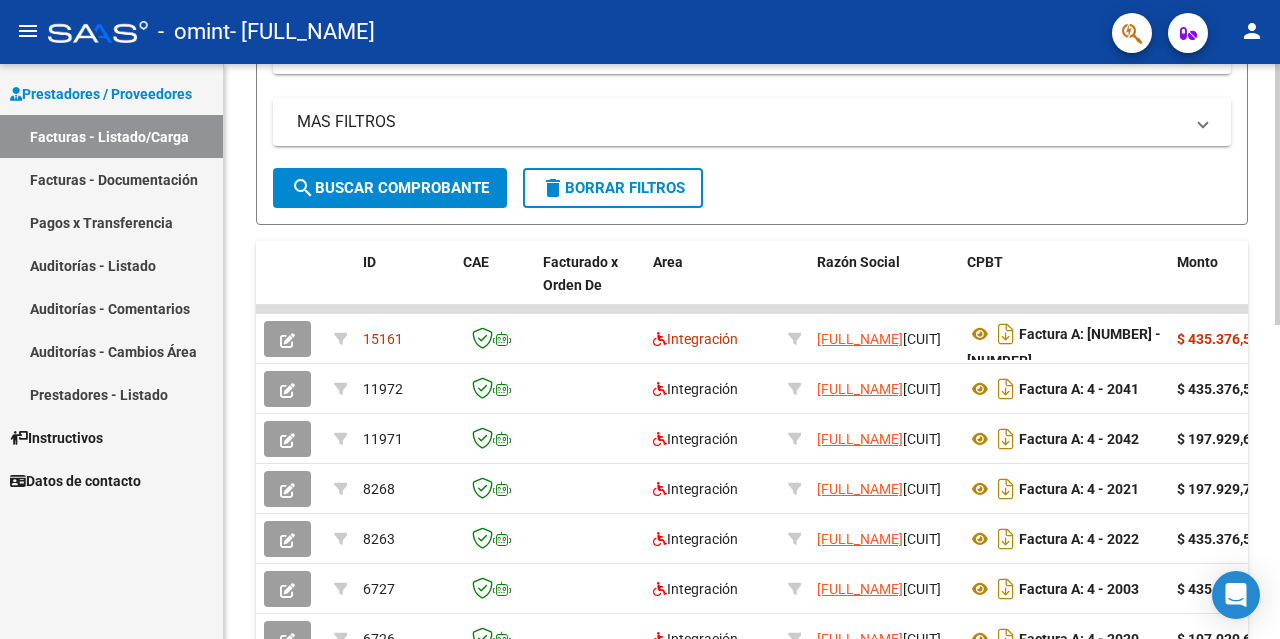 click 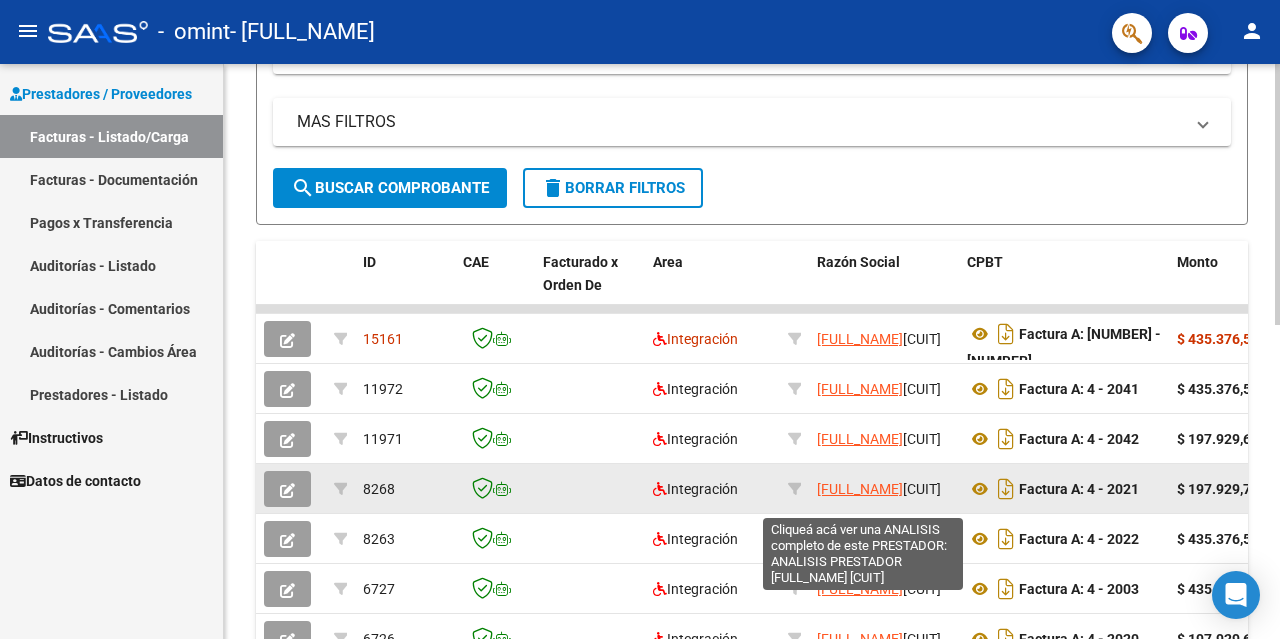 scroll, scrollTop: 26, scrollLeft: 0, axis: vertical 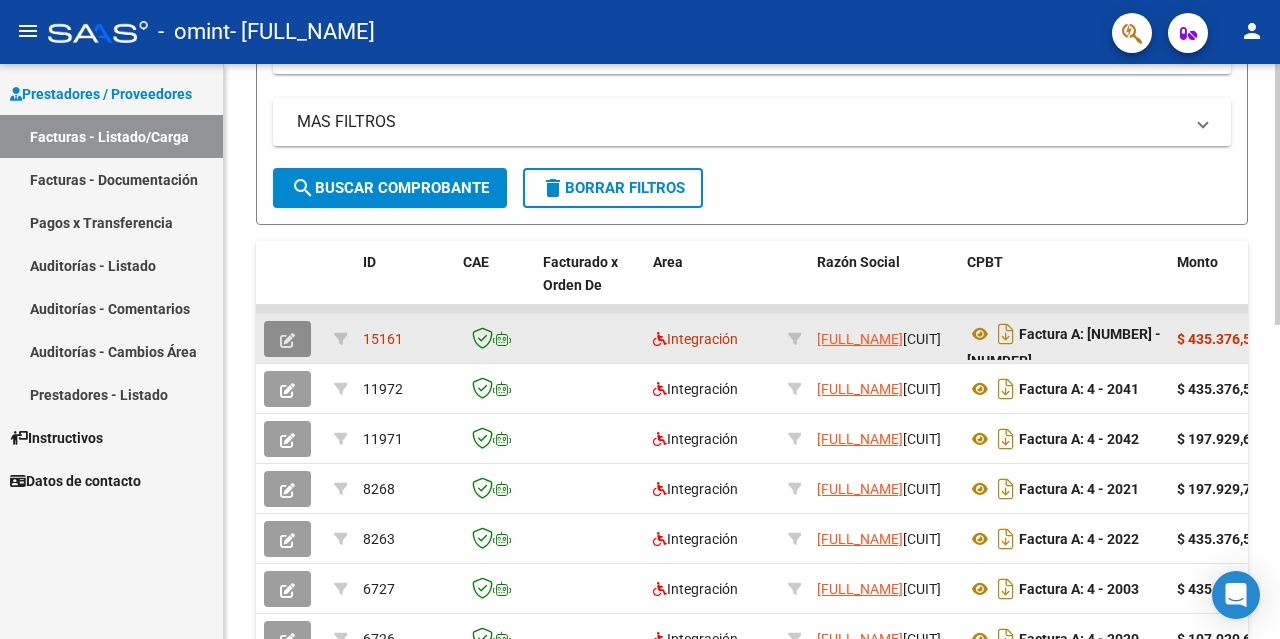 click 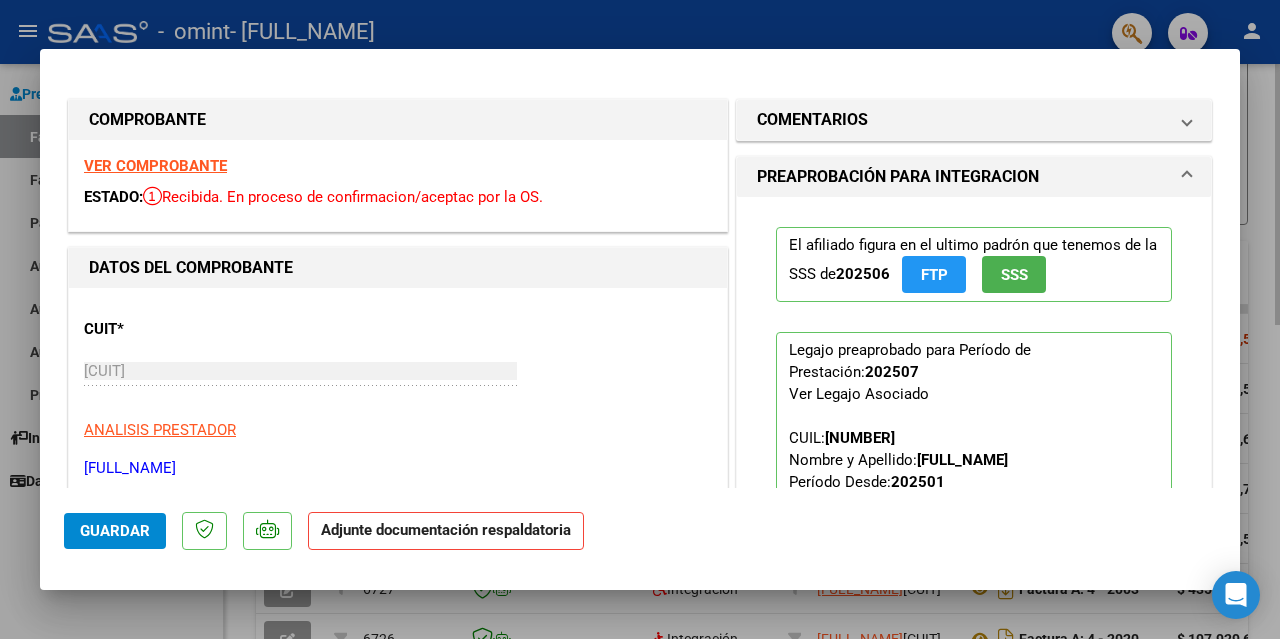 click at bounding box center (640, 319) 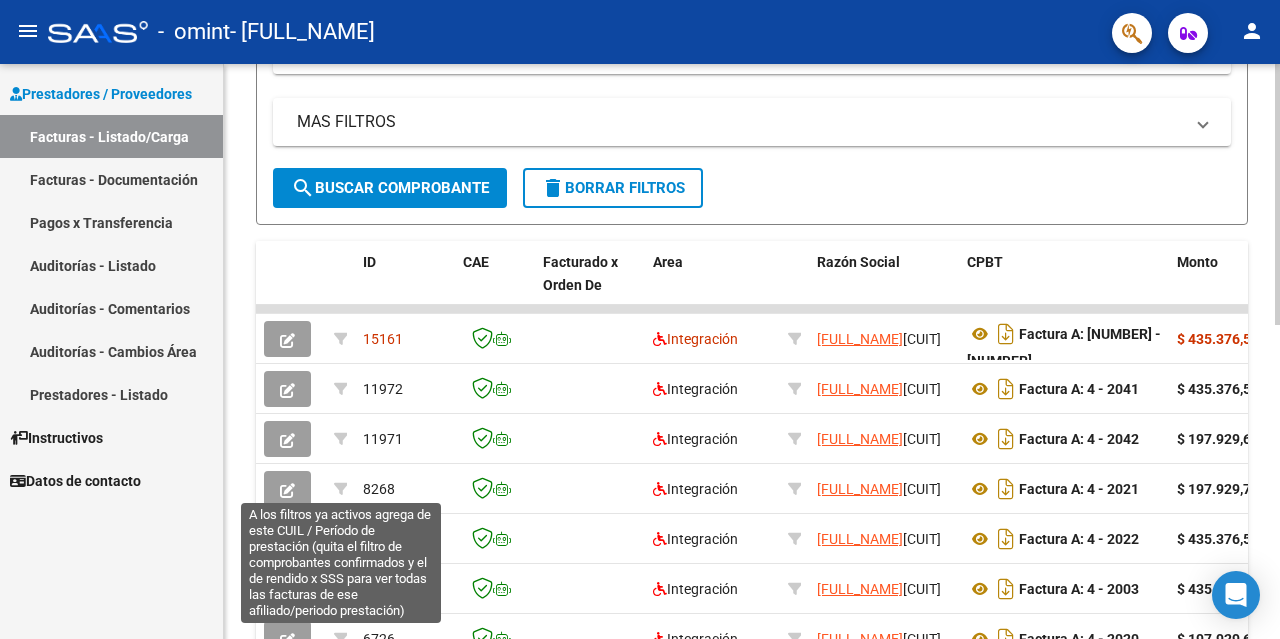 scroll, scrollTop: 693, scrollLeft: 0, axis: vertical 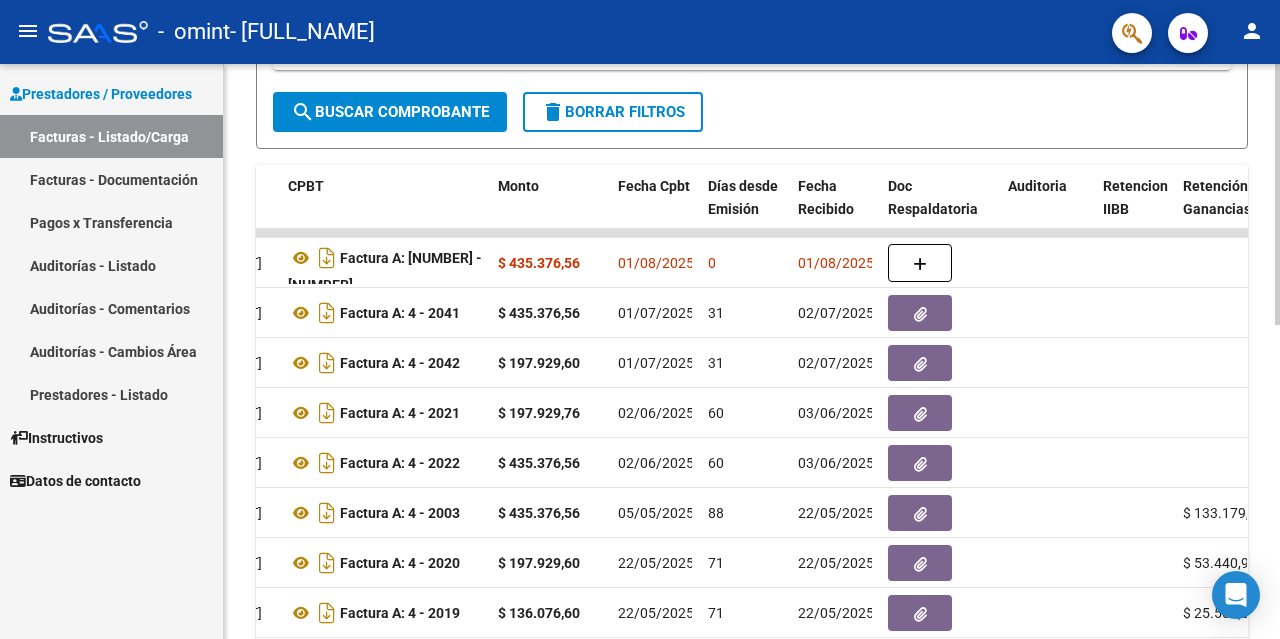 click on "Video tutorial   PRESTADORES -> Listado de CPBTs Emitidos por Prestadores / Proveedores (alt+q)   Cargar Comprobante
cloud_download  CSV  cloud_download  EXCEL  cloud_download  Estandar   Descarga Masiva
Filtros Id Area Area Todos Confirmado   Mostrar totalizadores   FILTROS DEL COMPROBANTE  Comprobante Tipo Comprobante Tipo Start date – End date Fec. Comprobante Desde / Hasta Días Emisión Desde(cant. días) Días Emisión Hasta(cant. días) CUIT / Razón Social Pto. Venta Nro. Comprobante Código SSS CAE Válido CAE Válido Todos Cargado Módulo Hosp. Todos Tiene facturacion Apócrifa Hospital Refes  FILTROS DE INTEGRACION  Período De Prestación Campos del Archivo de Rendición Devuelto x SSS (dr_envio) Todos Rendido x SSS (dr_envio) Tipo de Registro Tipo de Registro Período Presentación Período Presentación Campos del Legajo Asociado (preaprobación) Afiliado Legajo (cuil/nombre) Todos Solo facturas preaprobadas  MAS FILTROS  Todos Con Doc. Respaldatoria Todos Con Trazabilidad Todos – – 0" 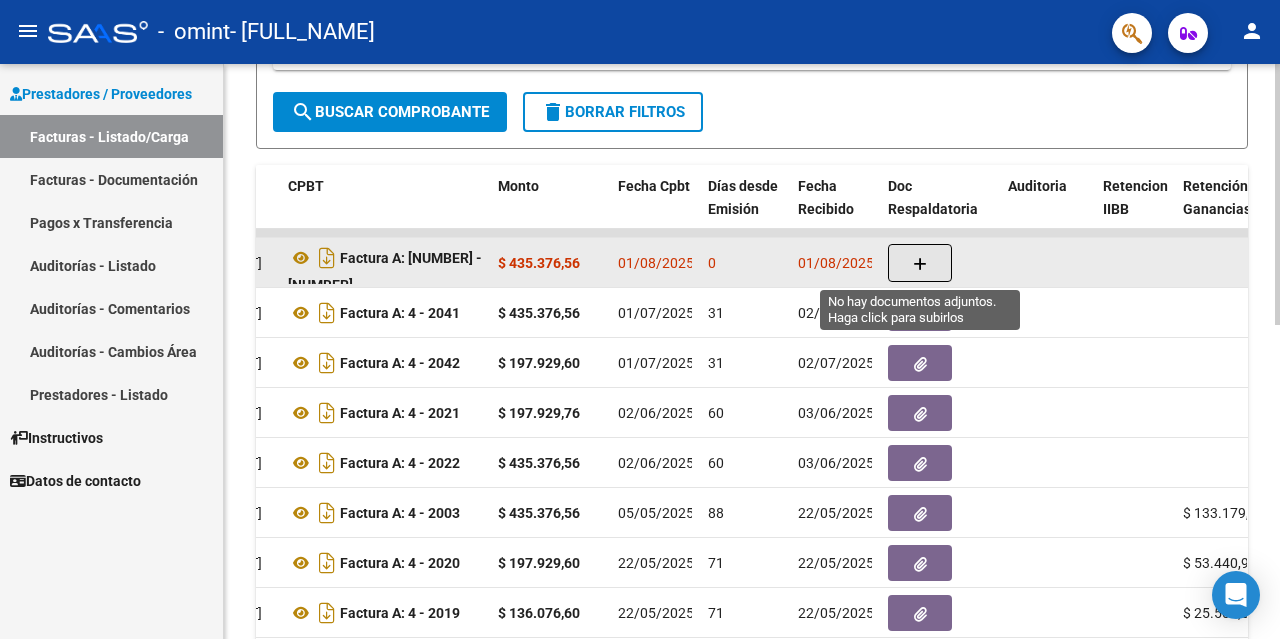 click 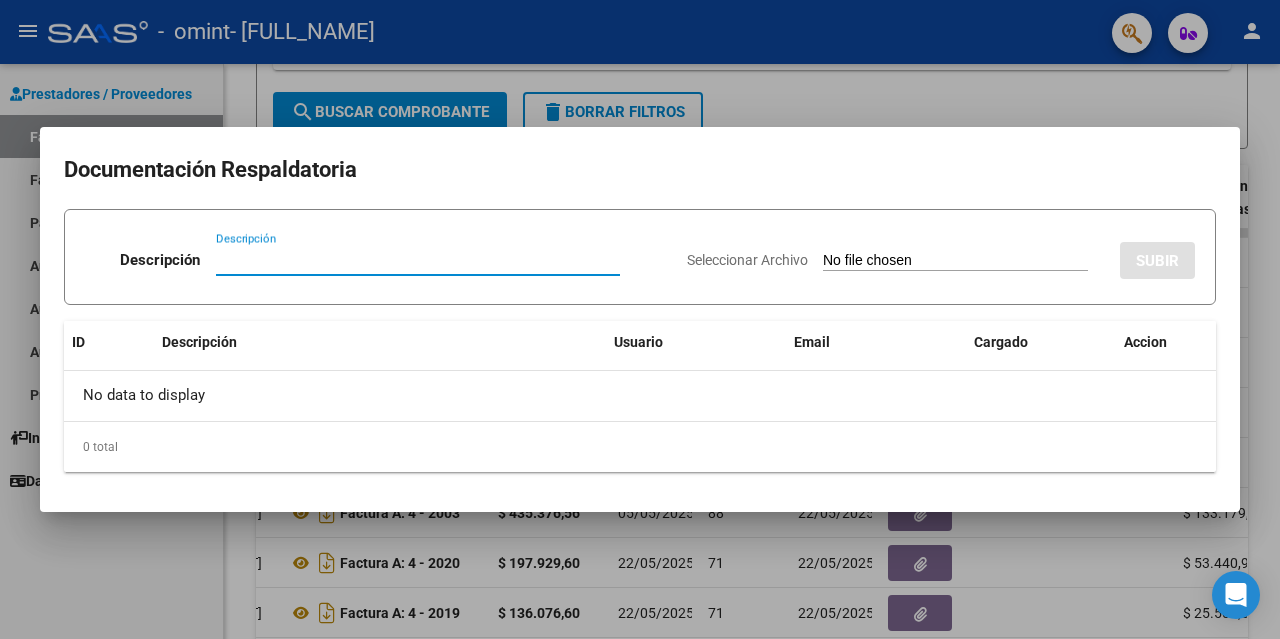 click on "Descripción" at bounding box center [418, 260] 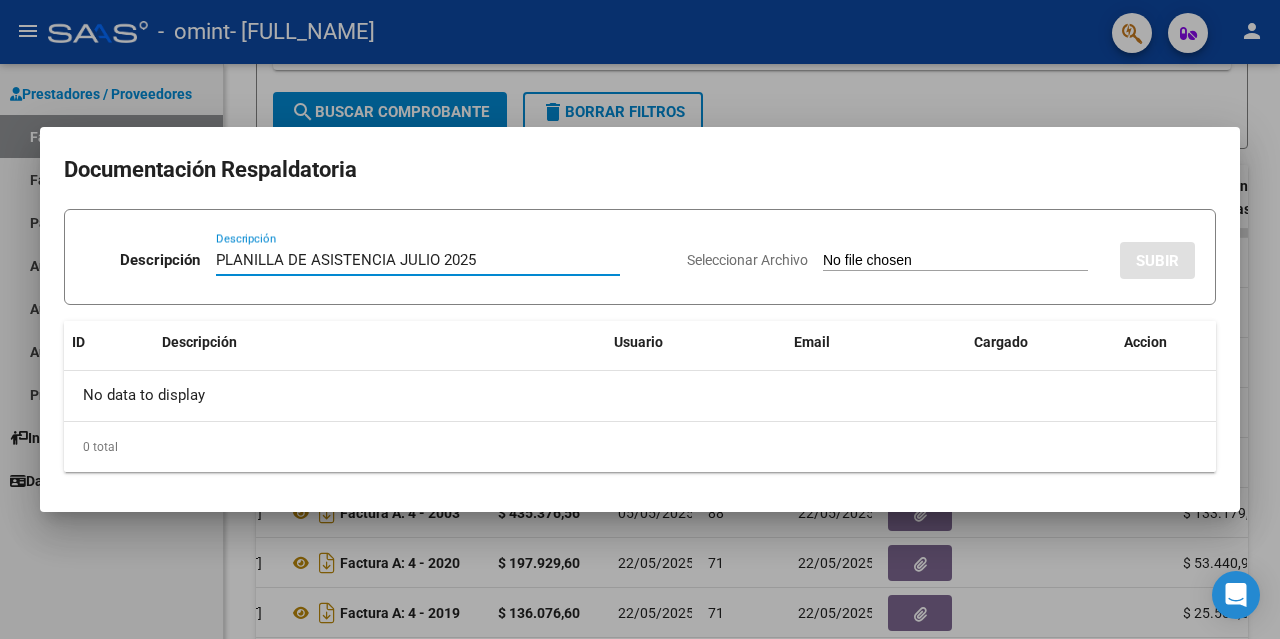 type on "PLANILLA DE ASISTENCIA JULIO 2025" 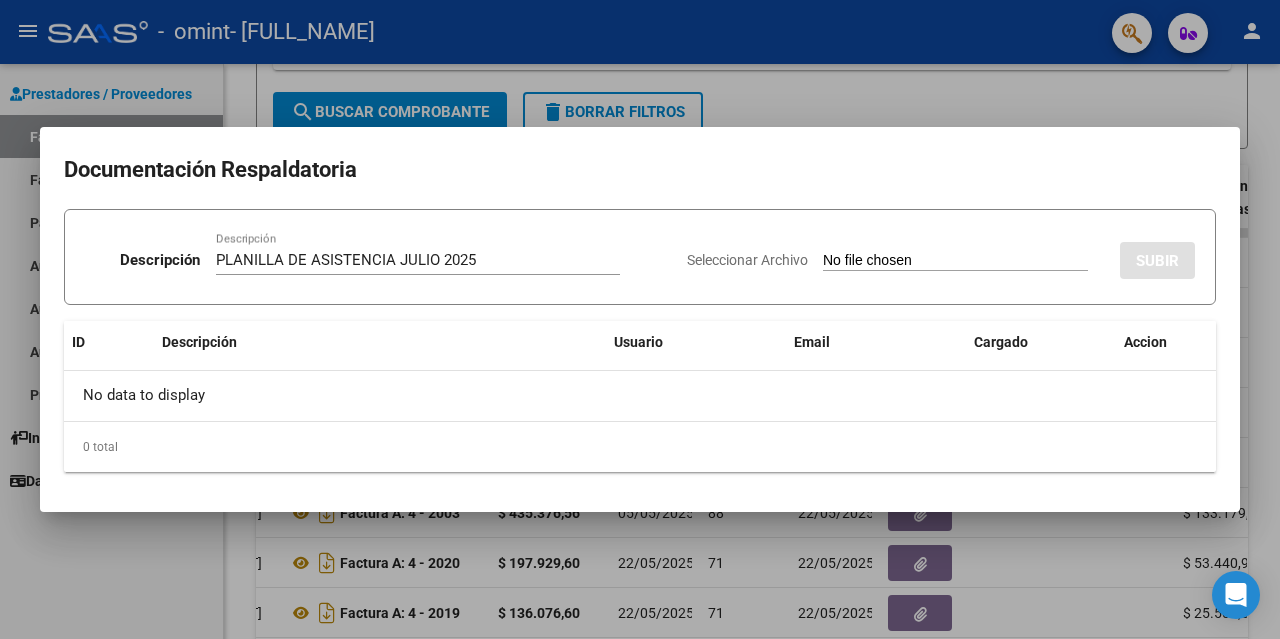 click on "Seleccionar Archivo" at bounding box center [955, 261] 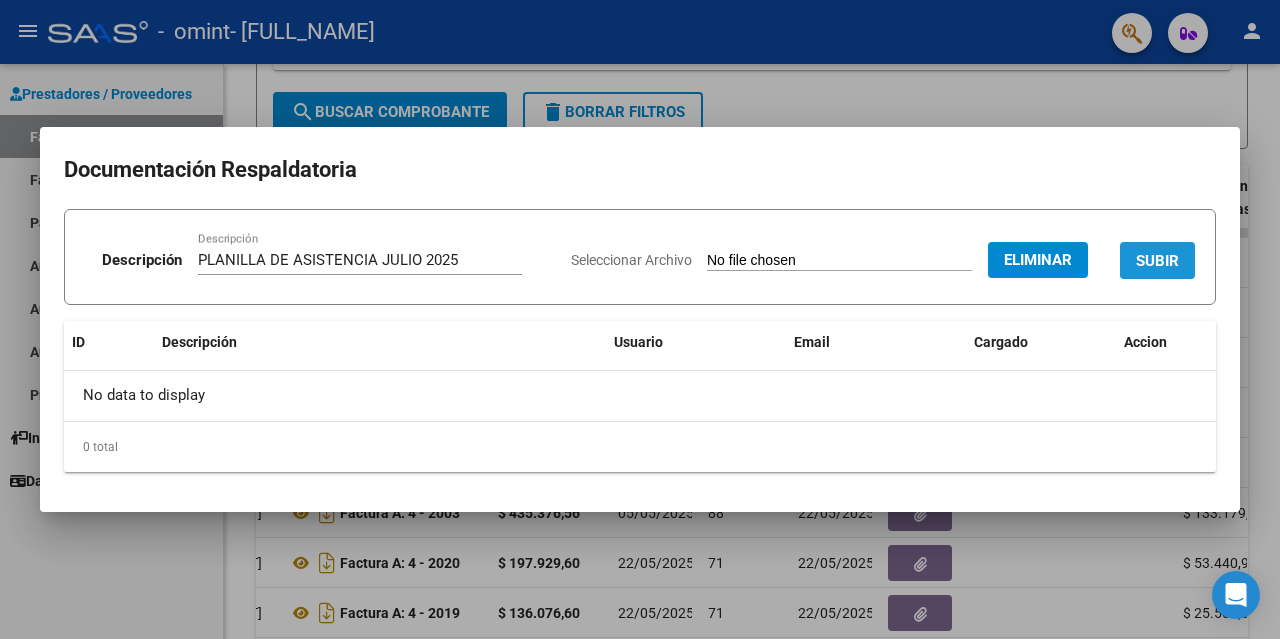 click on "SUBIR" at bounding box center (1157, 261) 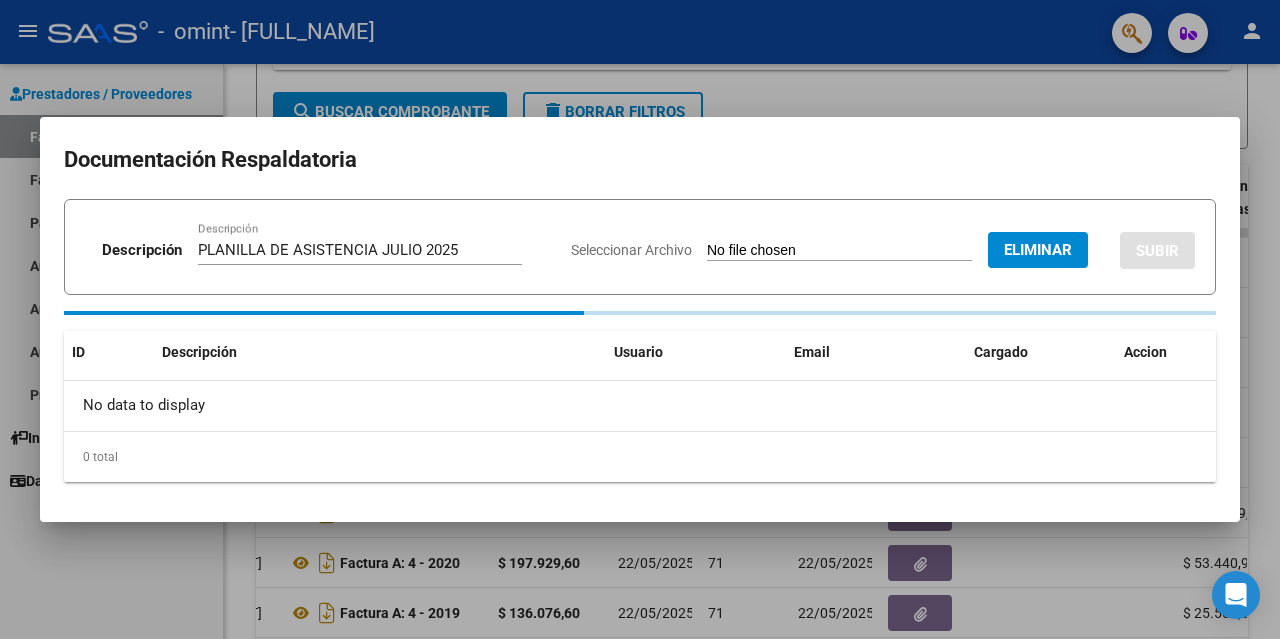 type 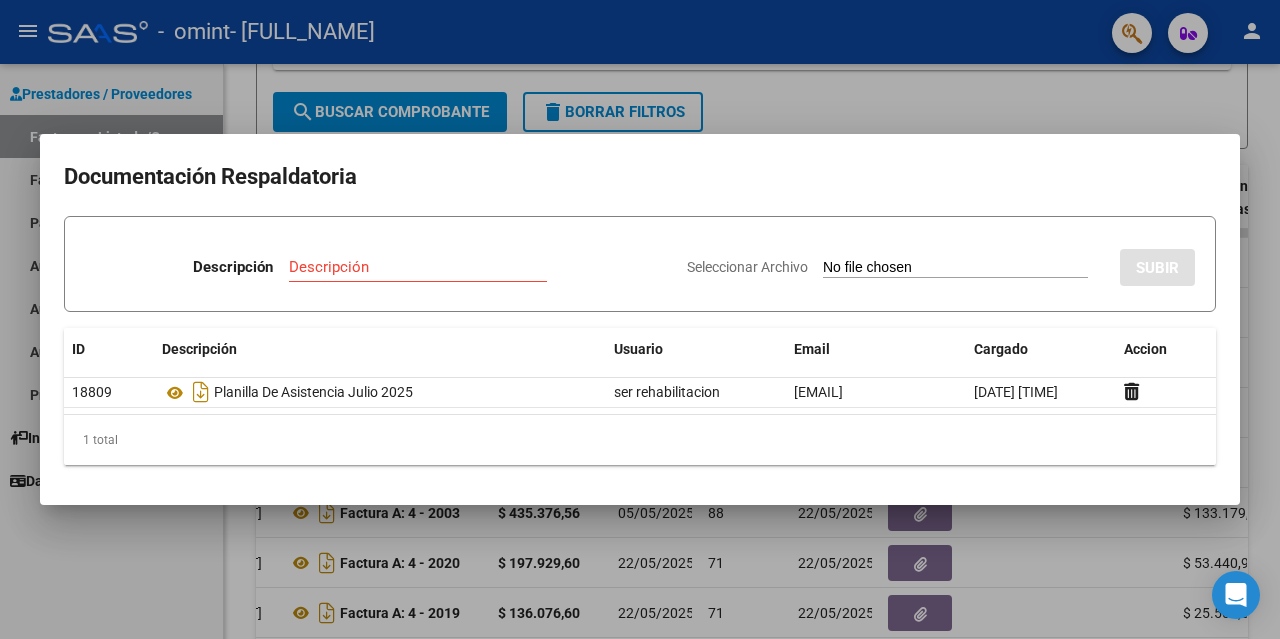 click at bounding box center [640, 319] 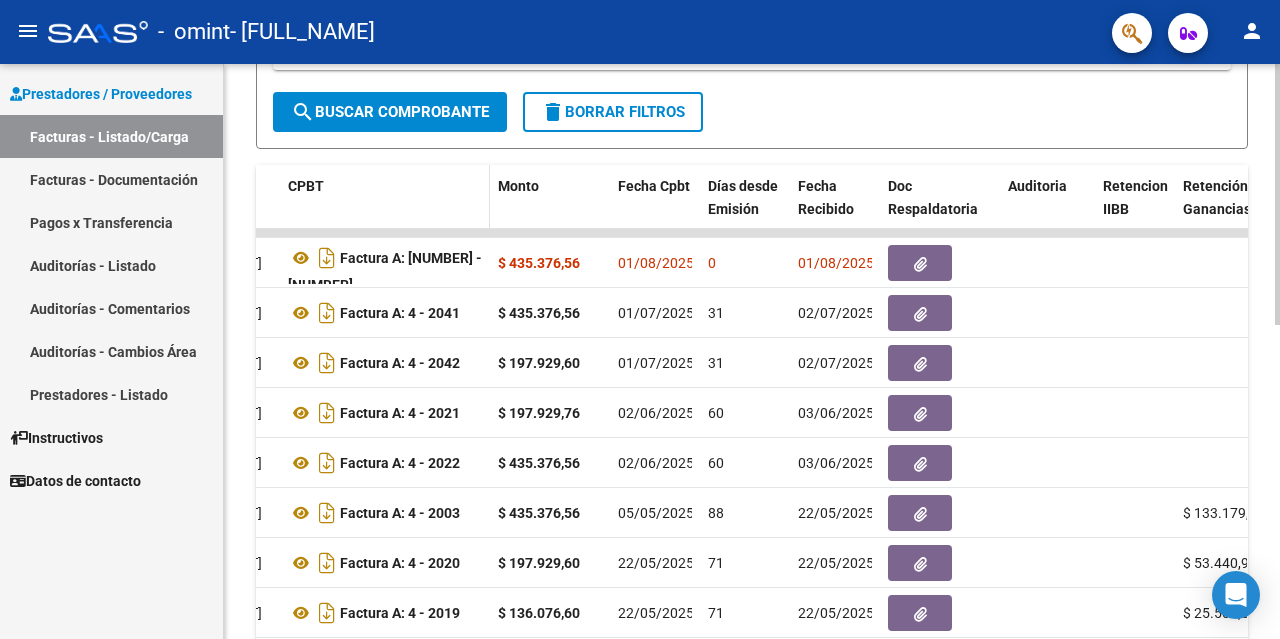 scroll, scrollTop: 0, scrollLeft: 0, axis: both 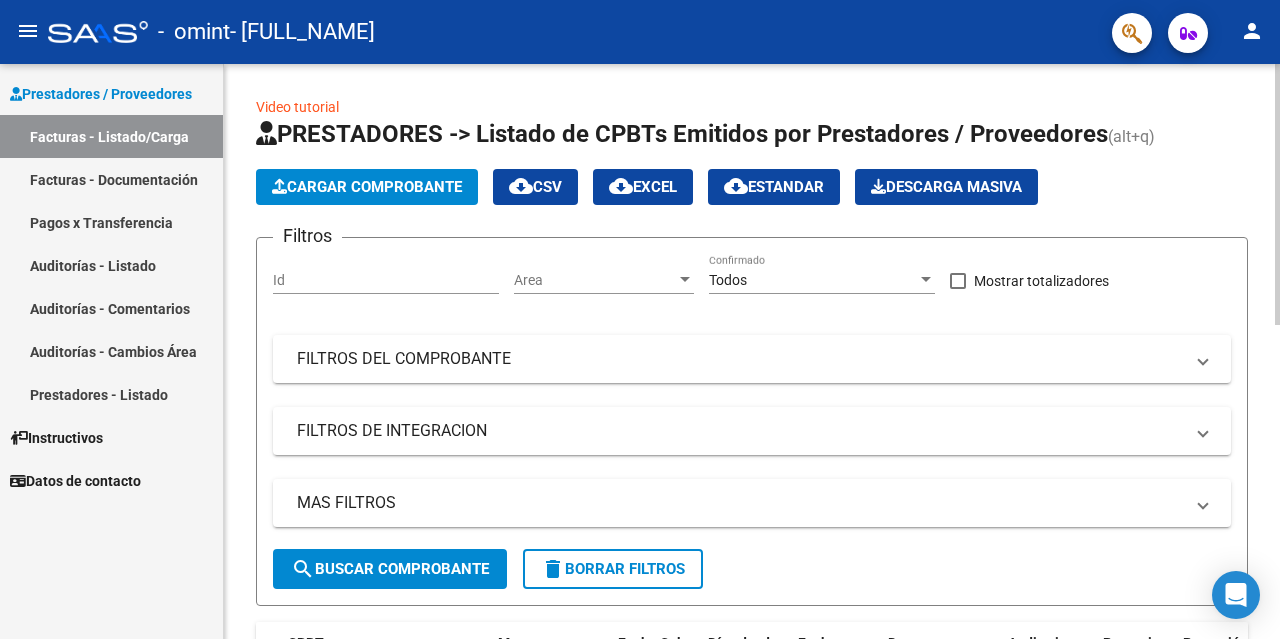 click on "Cargar Comprobante" 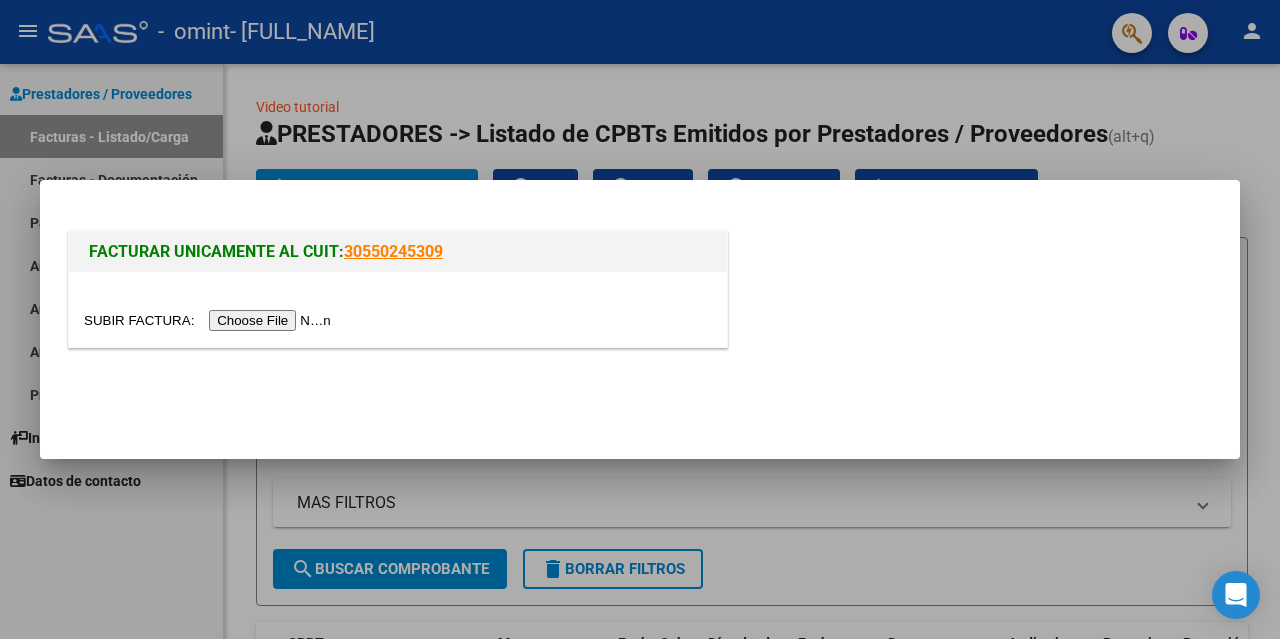 click at bounding box center (210, 320) 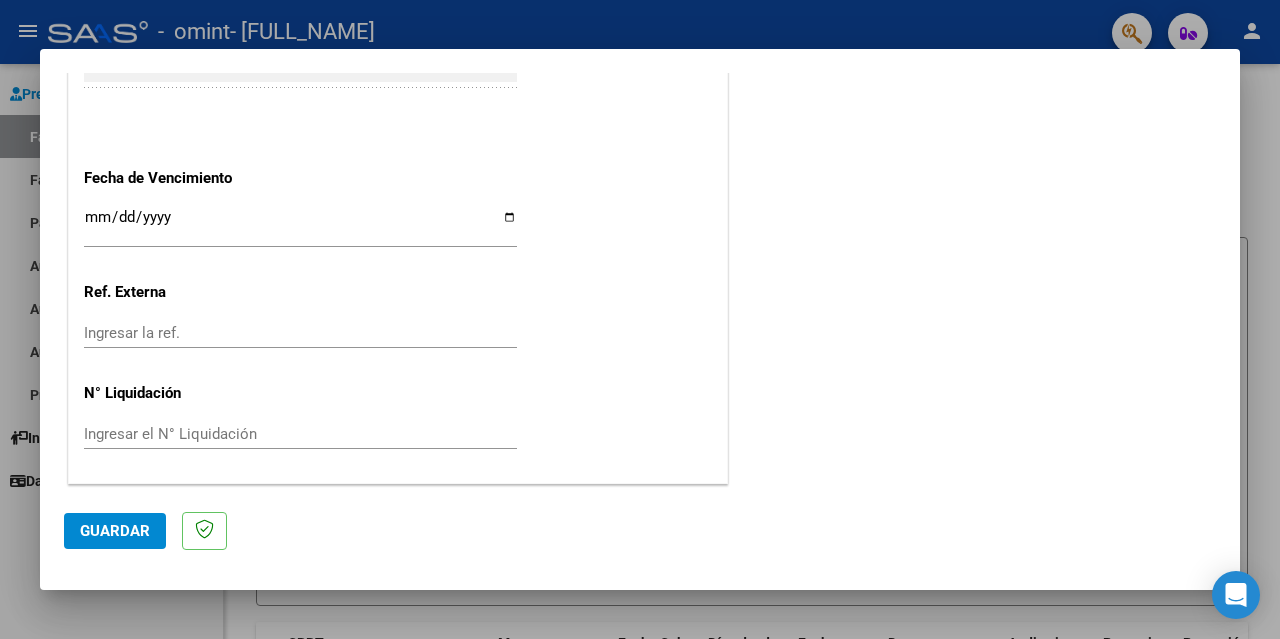scroll, scrollTop: 0, scrollLeft: 0, axis: both 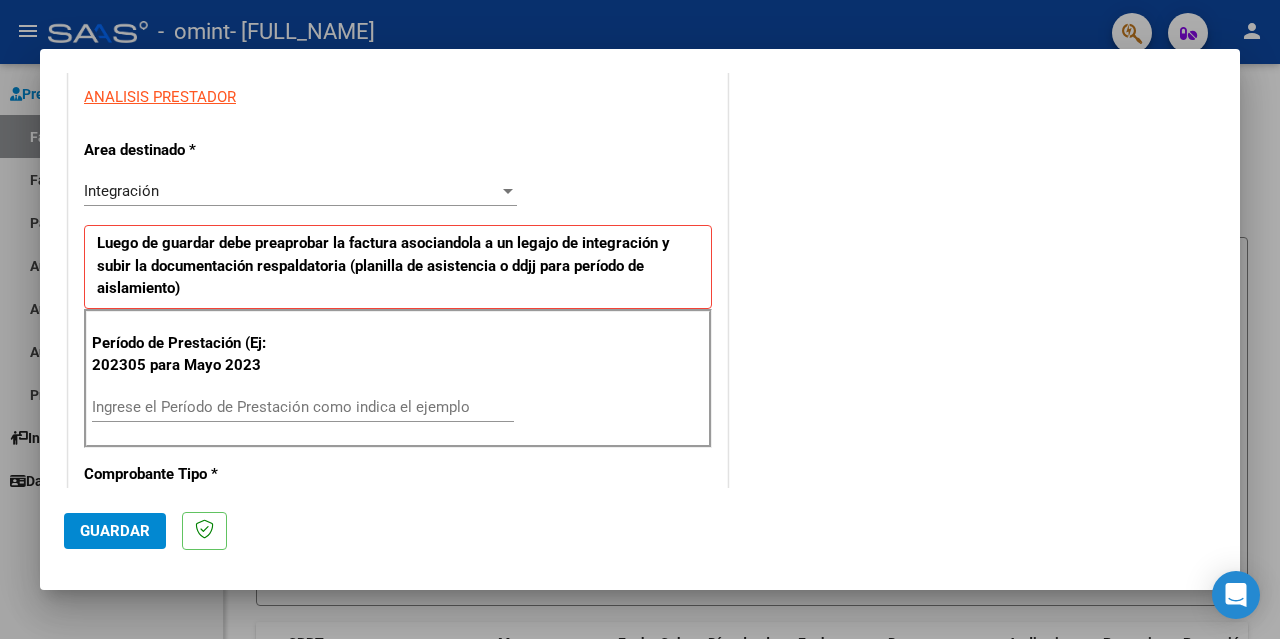 click on "Ingrese el Período de Prestación como indica el ejemplo" at bounding box center (303, 407) 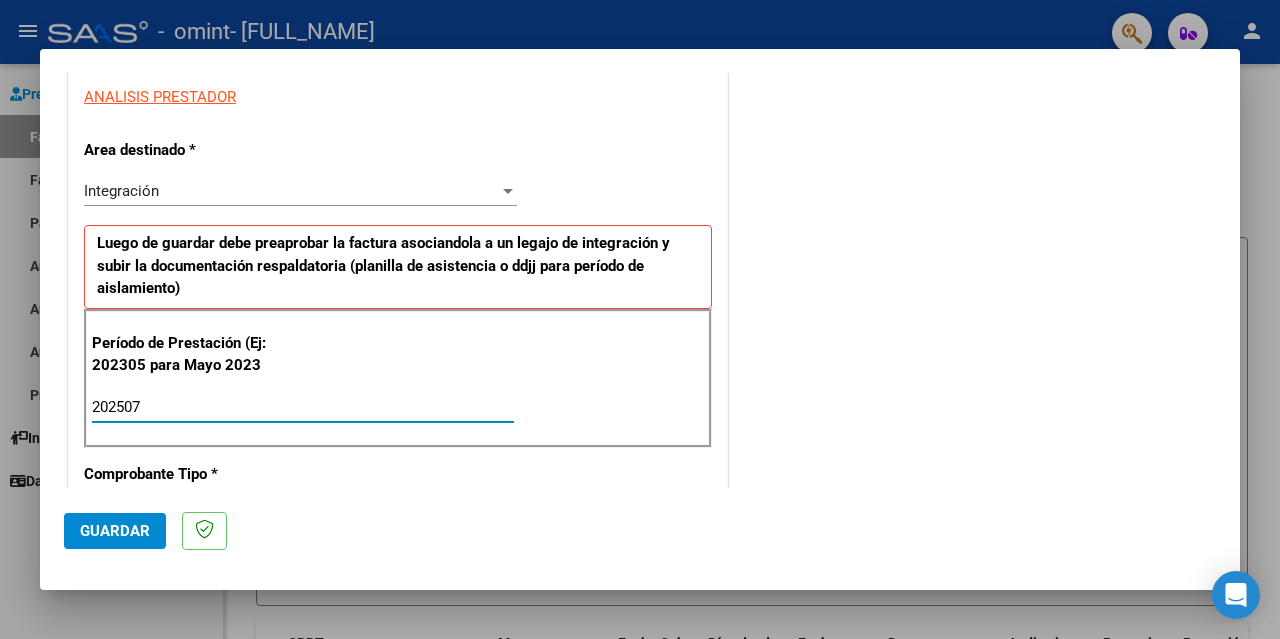type on "202507" 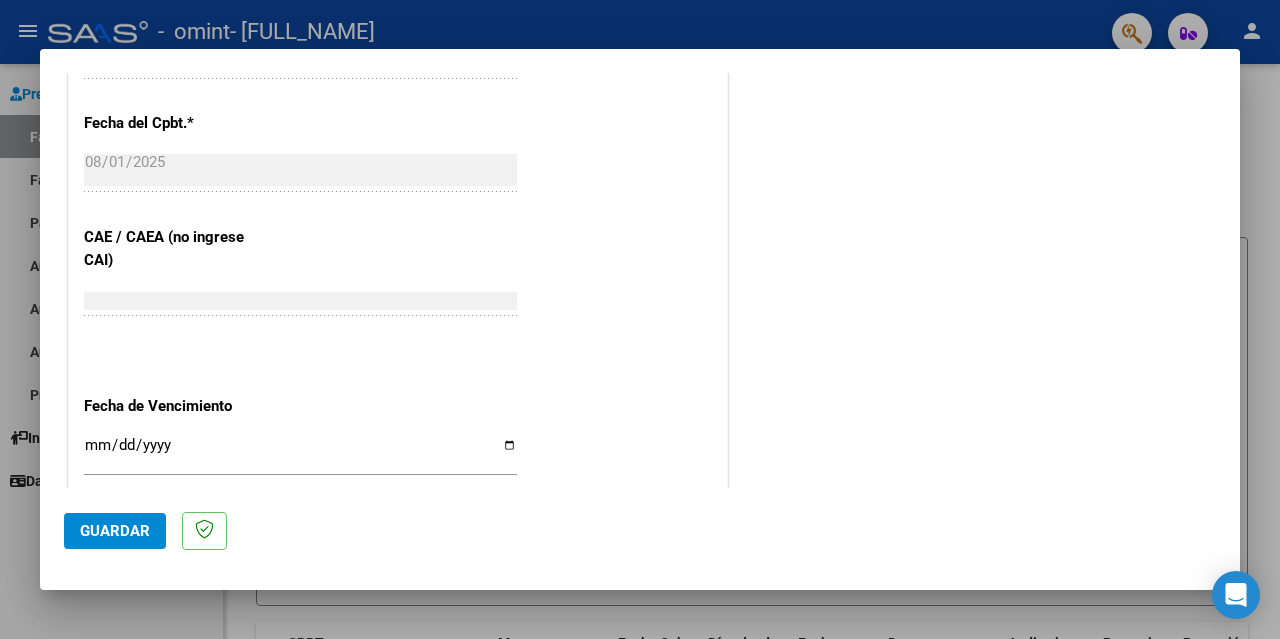 scroll, scrollTop: 1170, scrollLeft: 0, axis: vertical 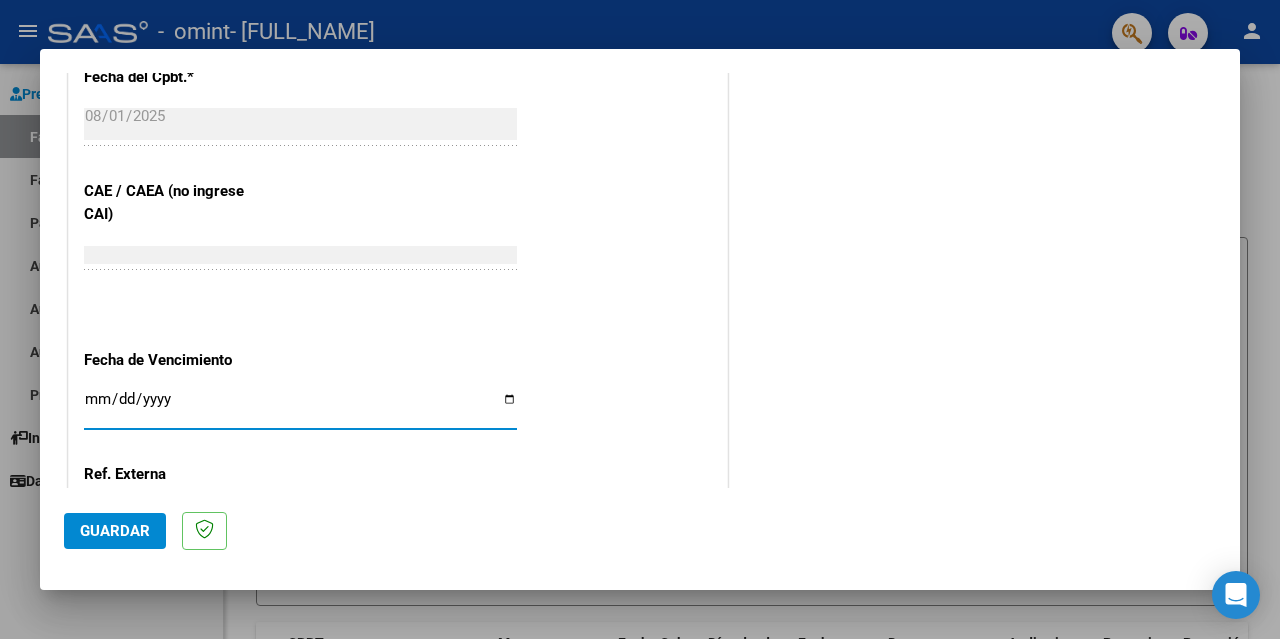 click on "Ingresar la fecha" at bounding box center [300, 407] 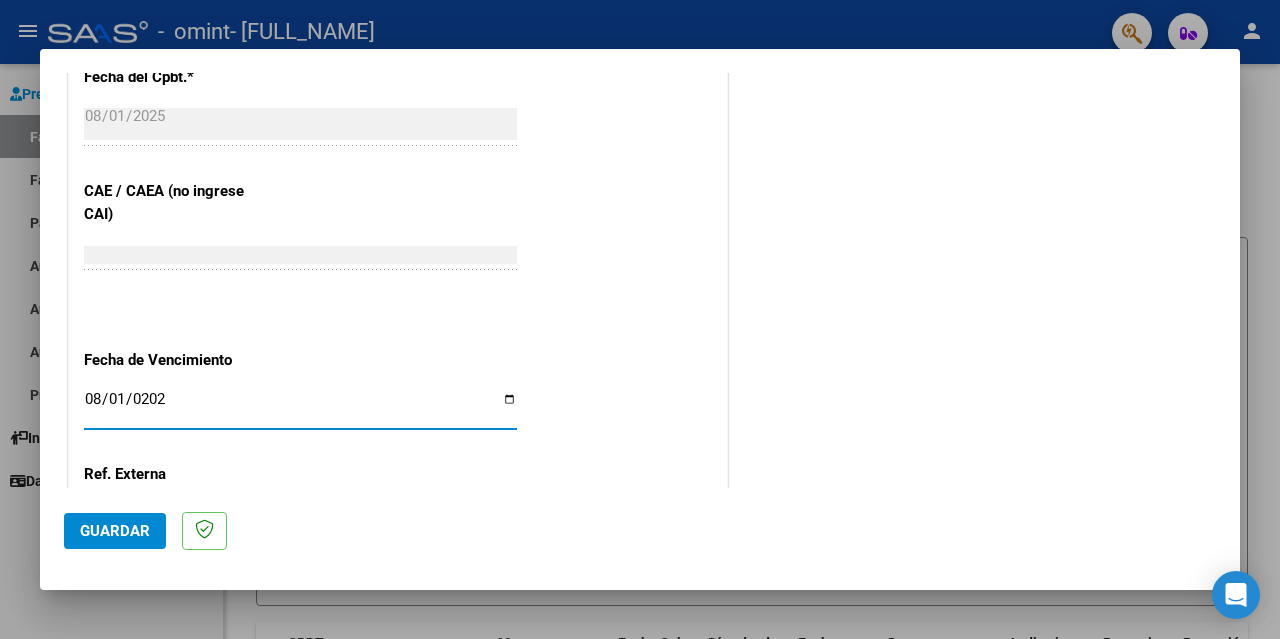 type on "2025-08-01" 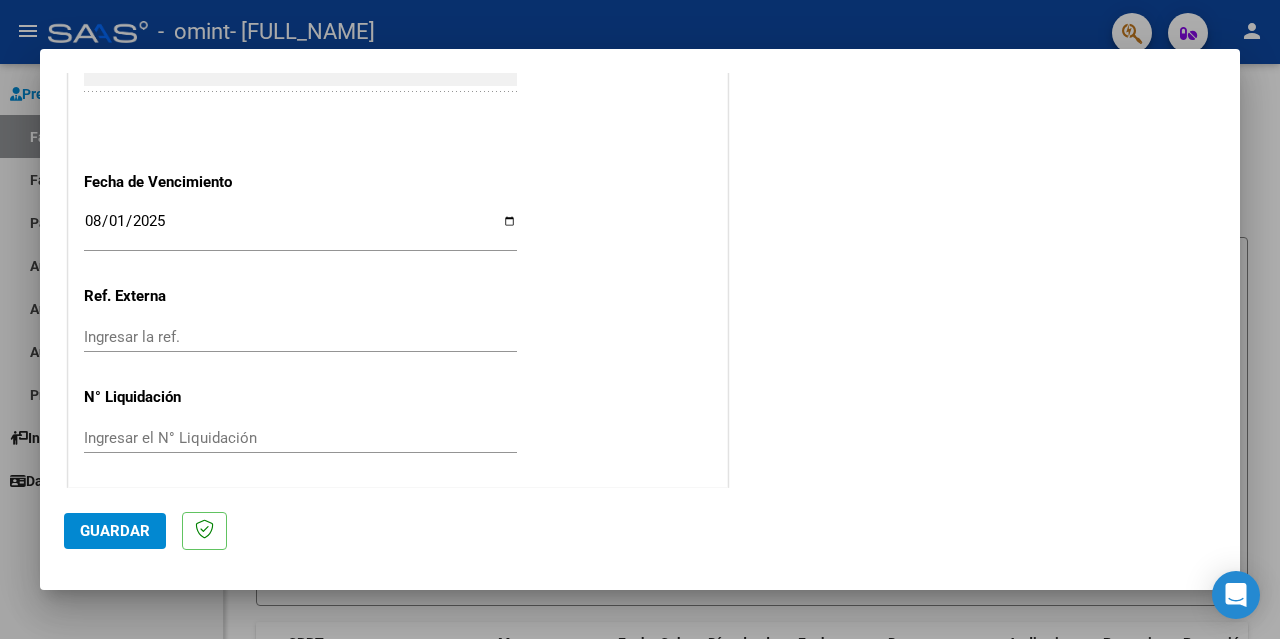 scroll, scrollTop: 1352, scrollLeft: 0, axis: vertical 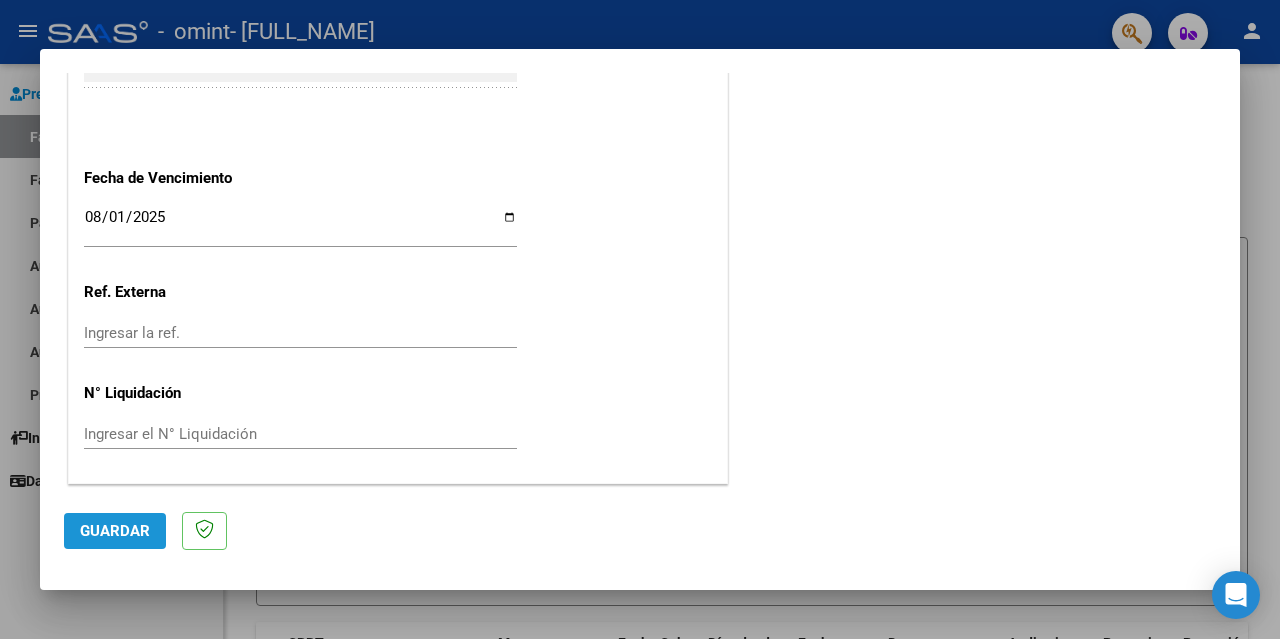 click on "Guardar" 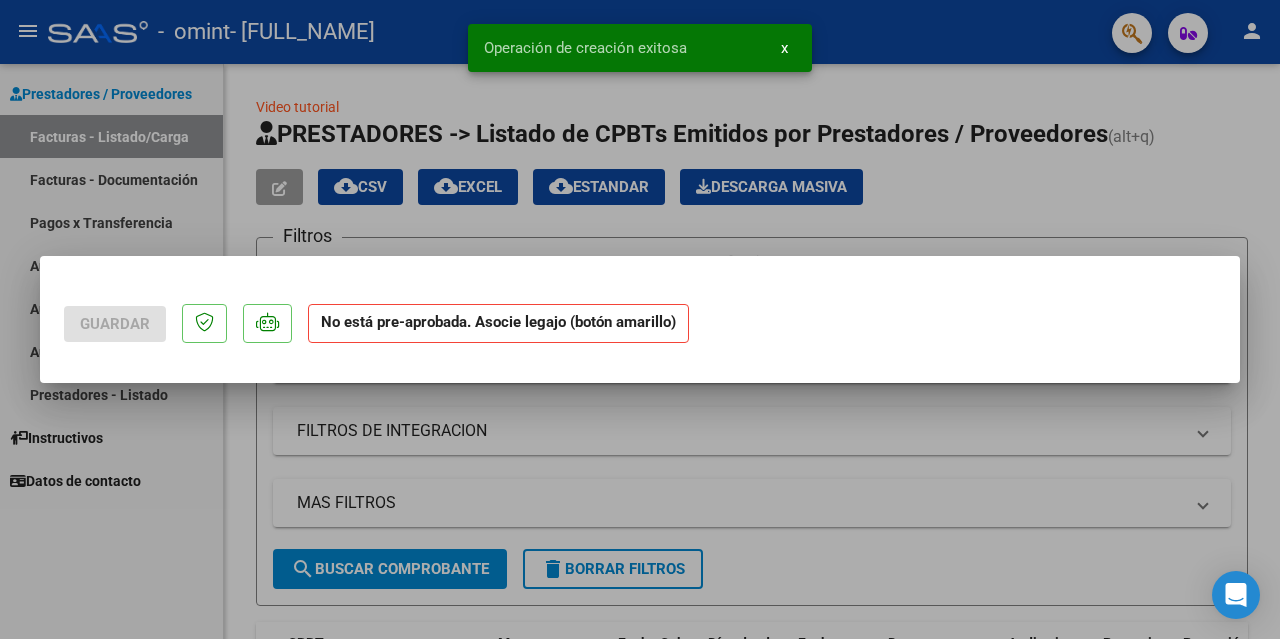 scroll, scrollTop: 0, scrollLeft: 0, axis: both 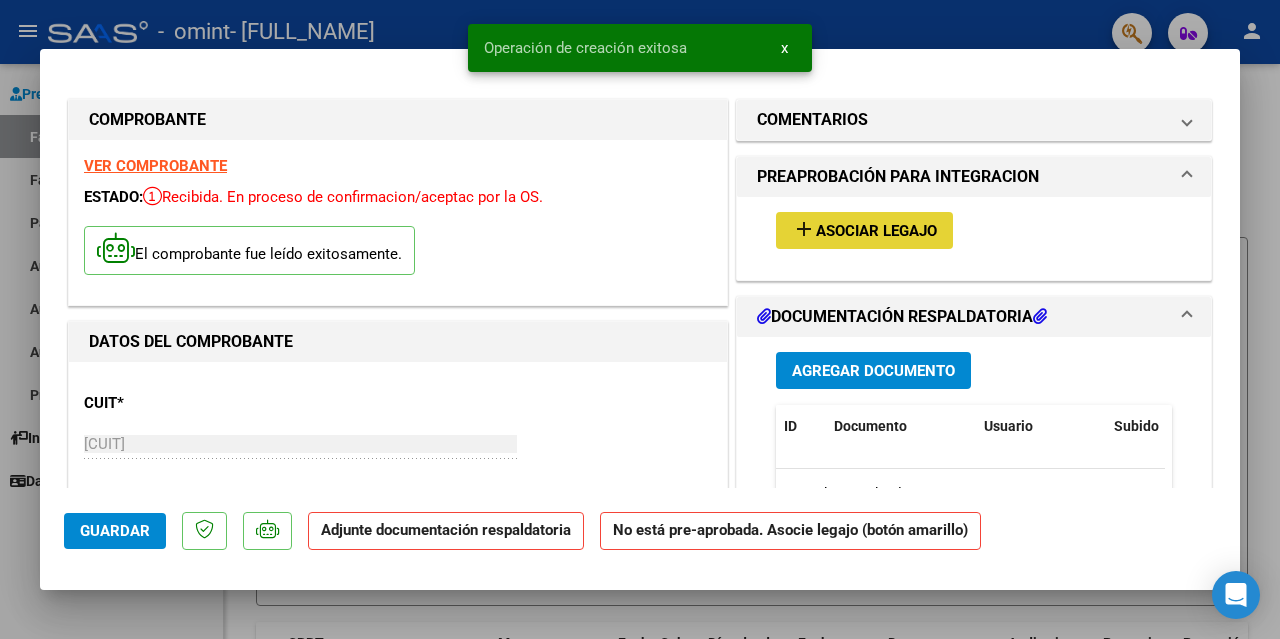click on "Asociar Legajo" at bounding box center [876, 231] 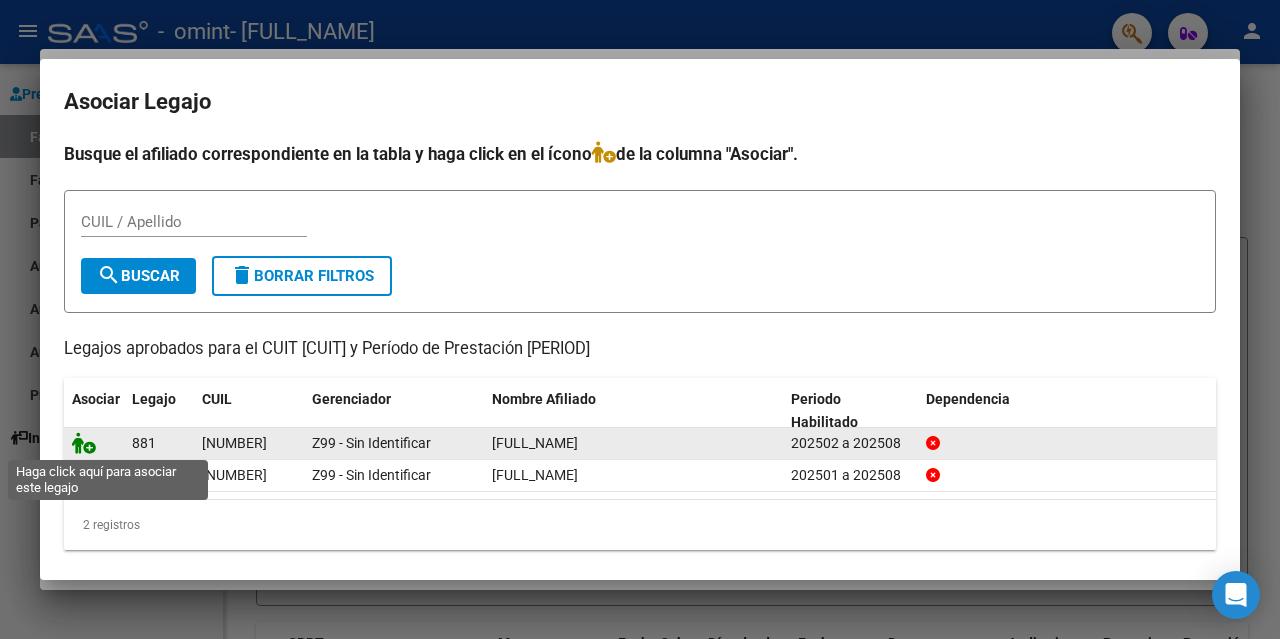 click 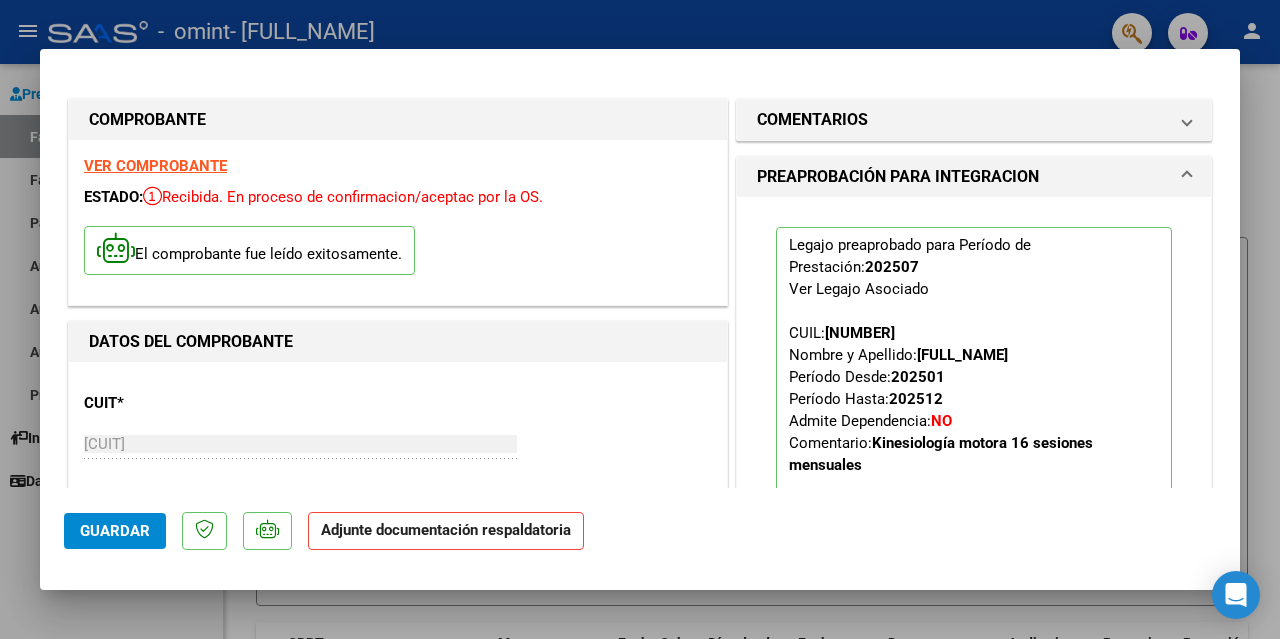 click at bounding box center [640, 319] 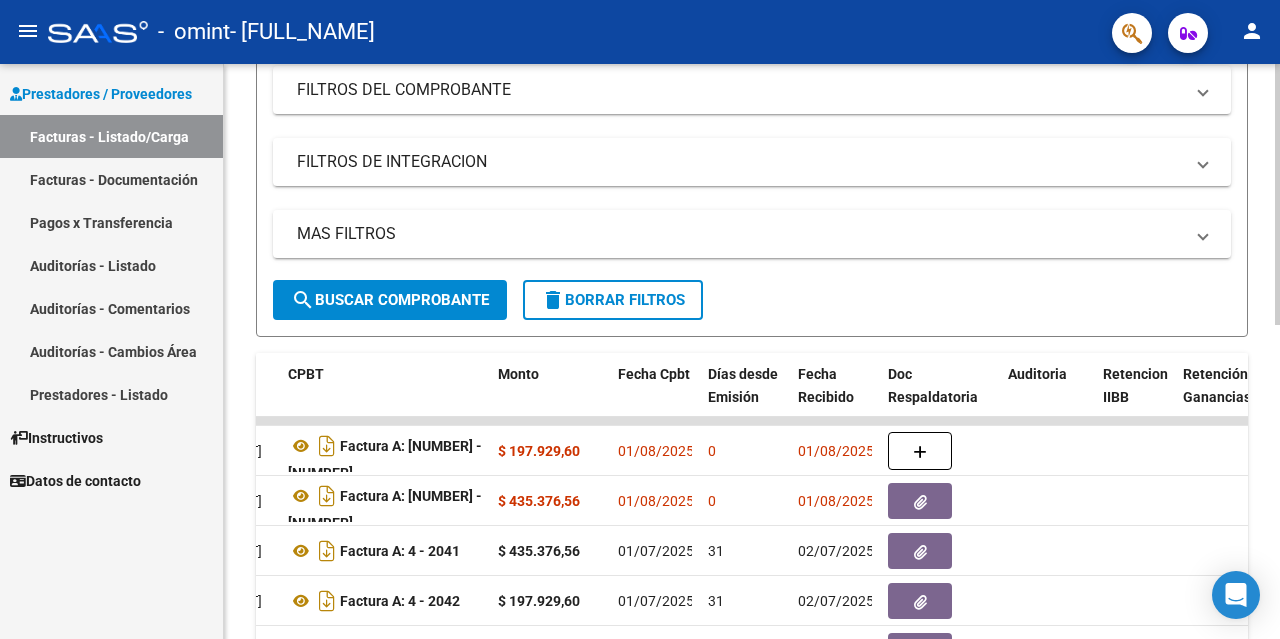 scroll, scrollTop: 313, scrollLeft: 0, axis: vertical 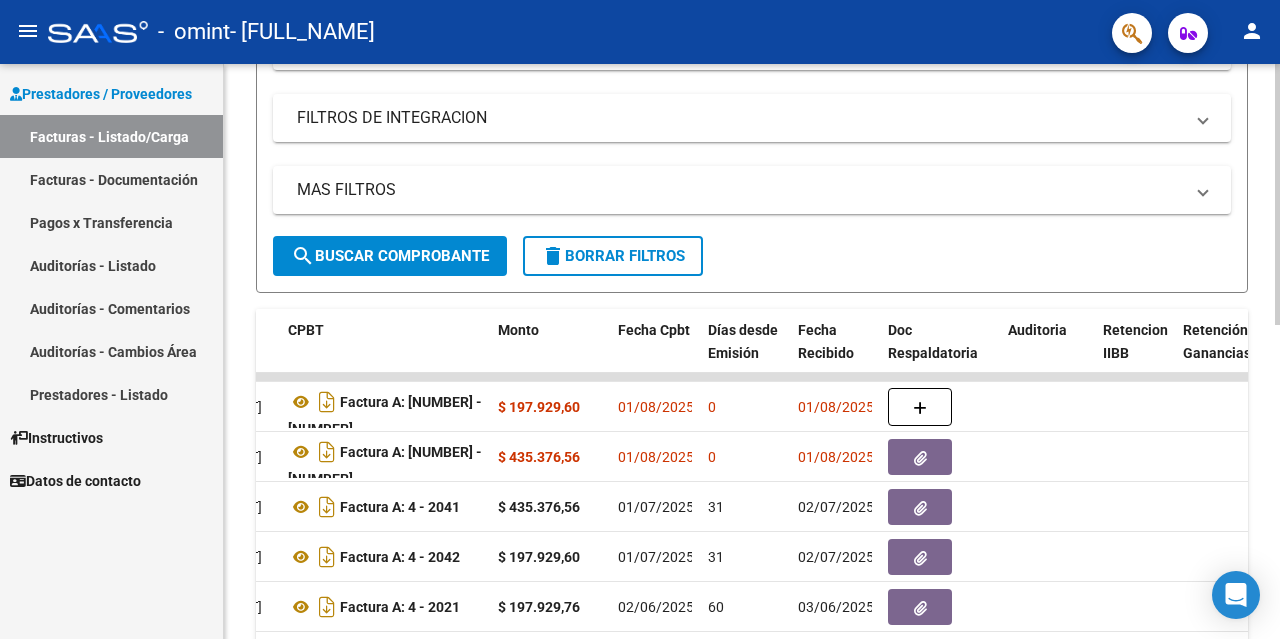 click 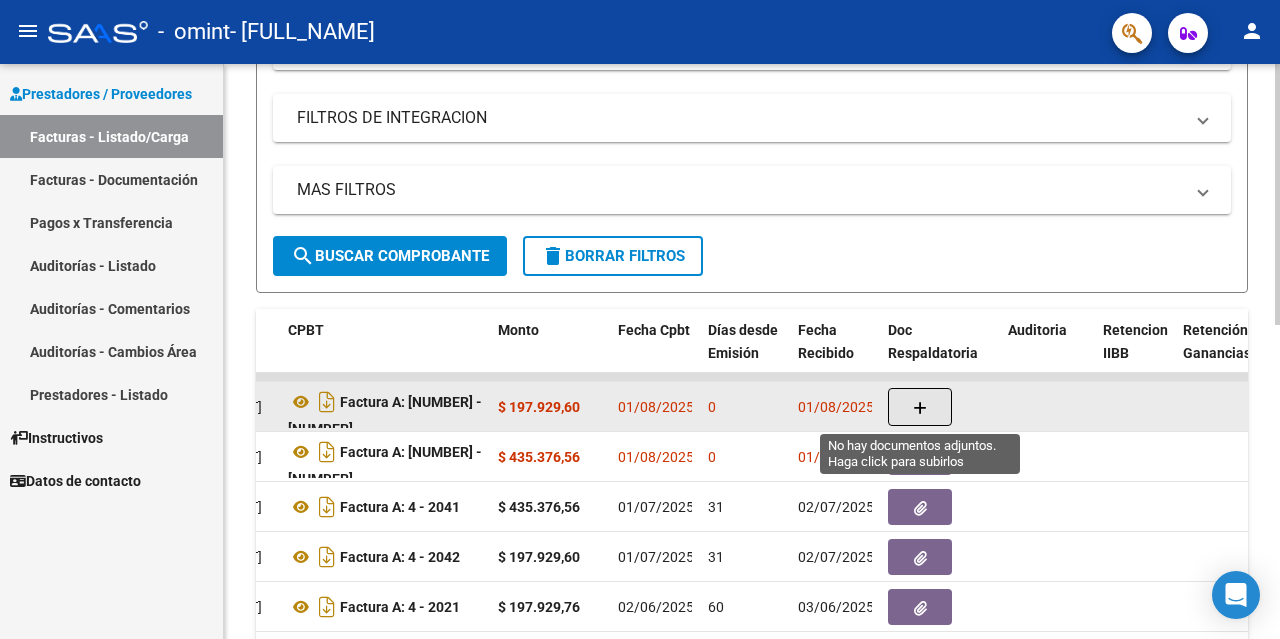 click 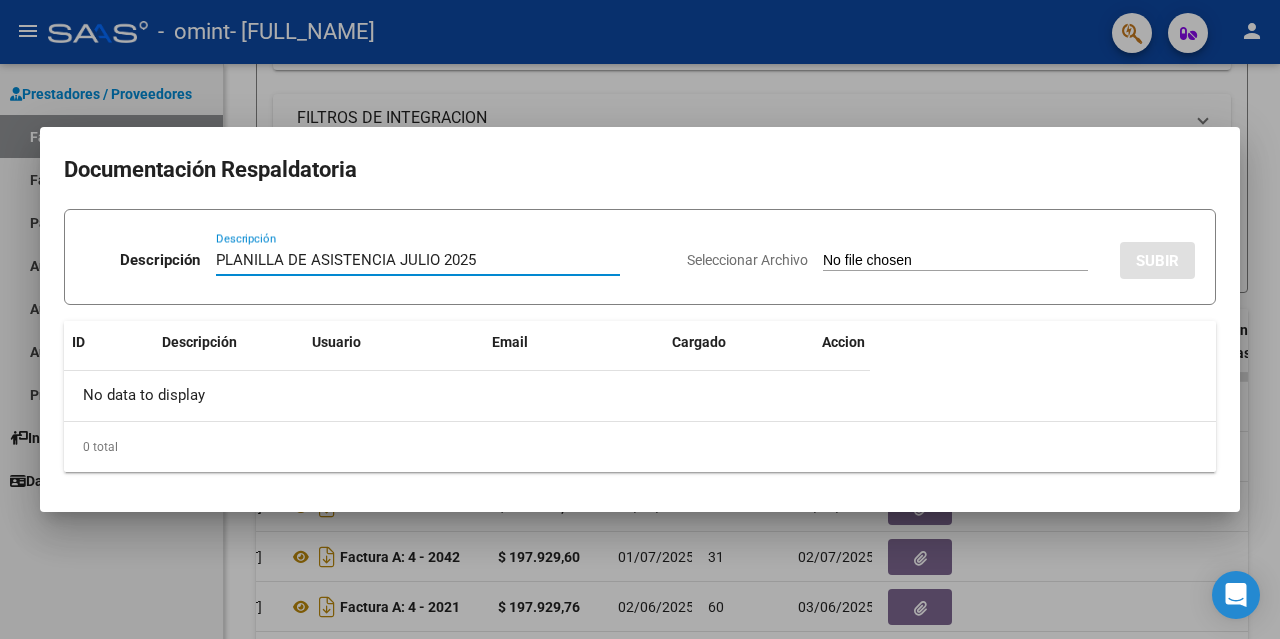 type on "PLANILLA DE ASISTENCIA JULIO 2025" 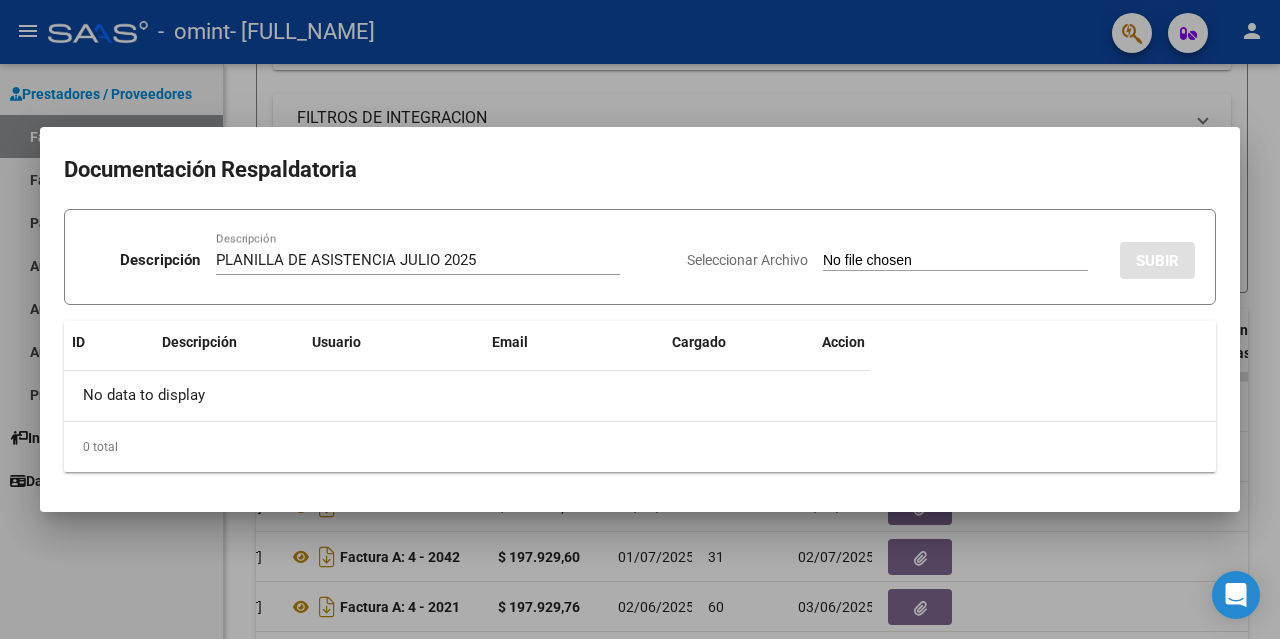 click on "Seleccionar Archivo" at bounding box center (955, 261) 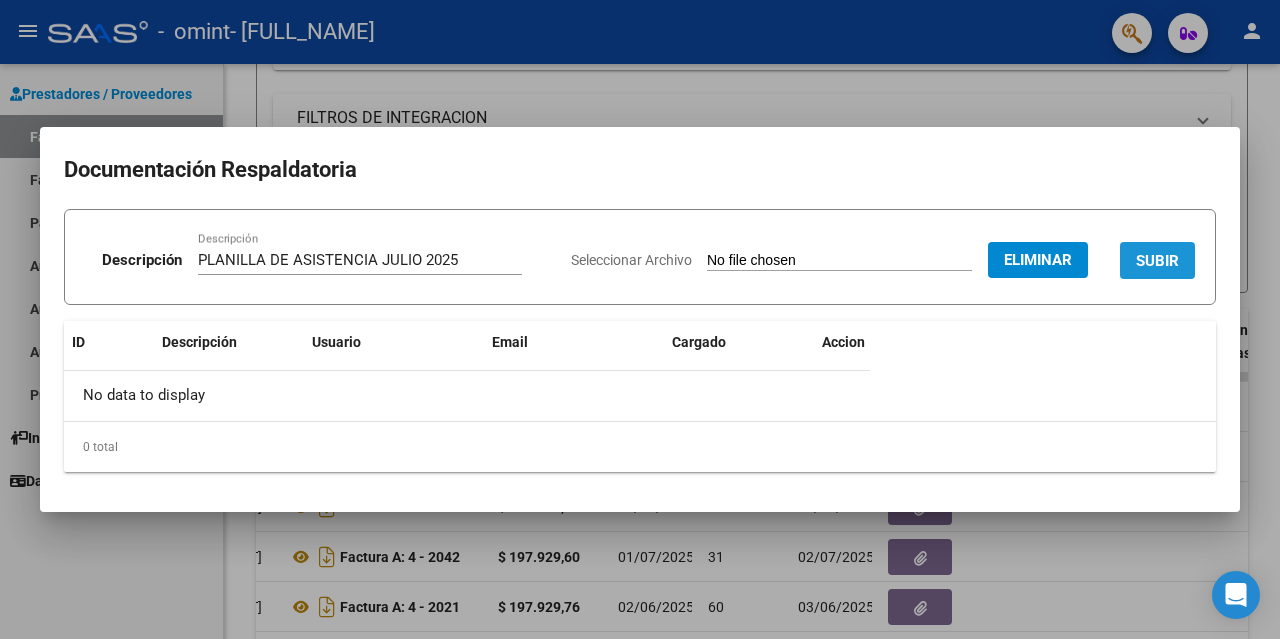 click on "SUBIR" at bounding box center (1157, 261) 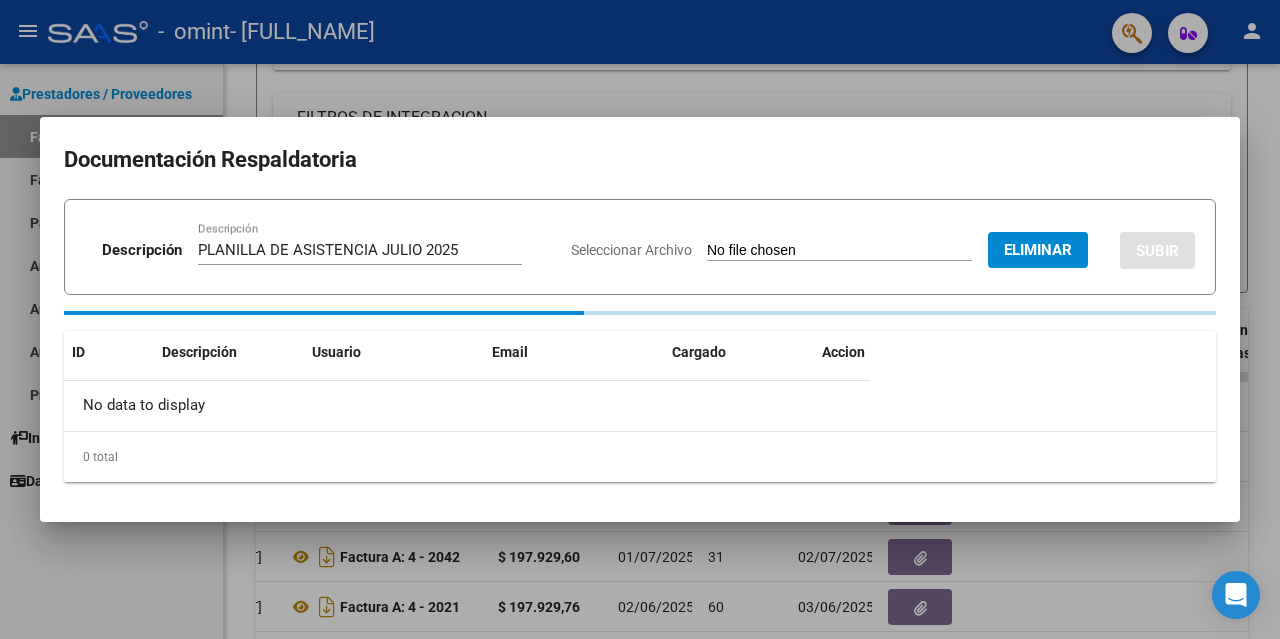 type 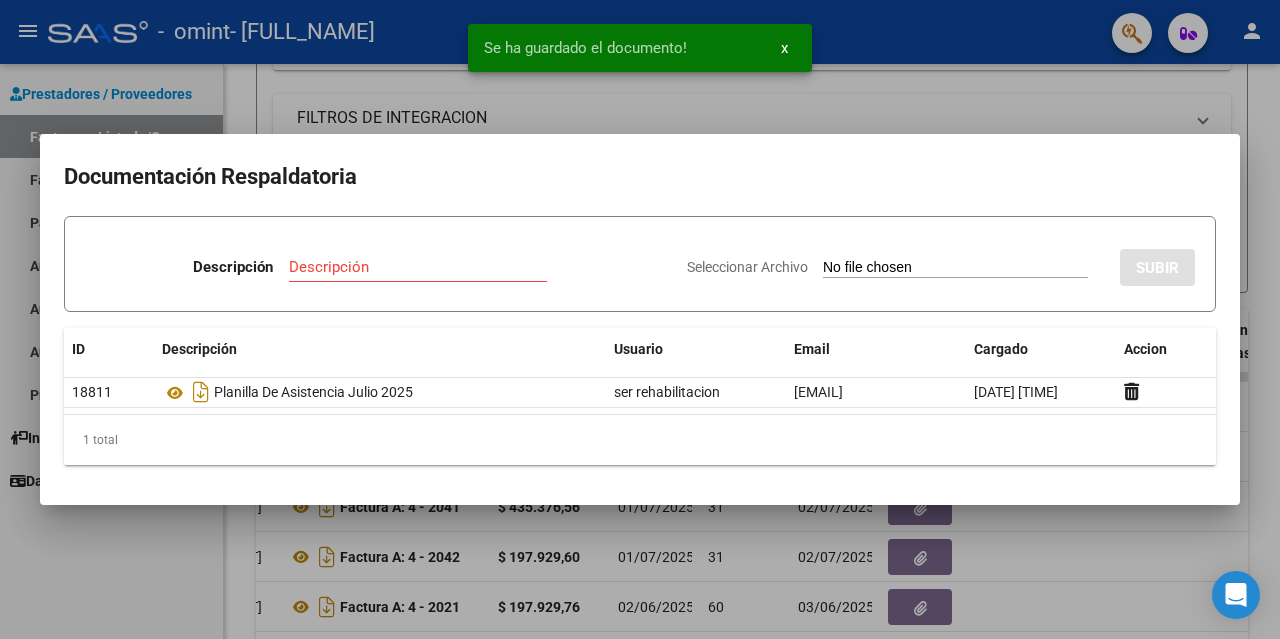 click at bounding box center (640, 319) 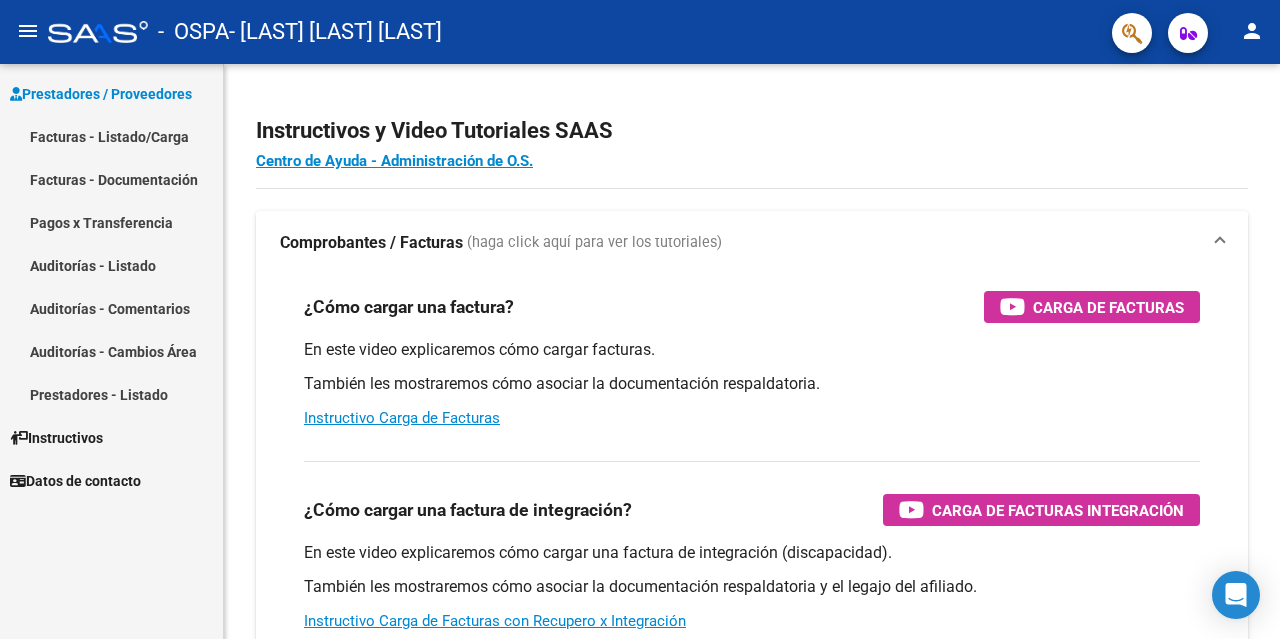 scroll, scrollTop: 0, scrollLeft: 0, axis: both 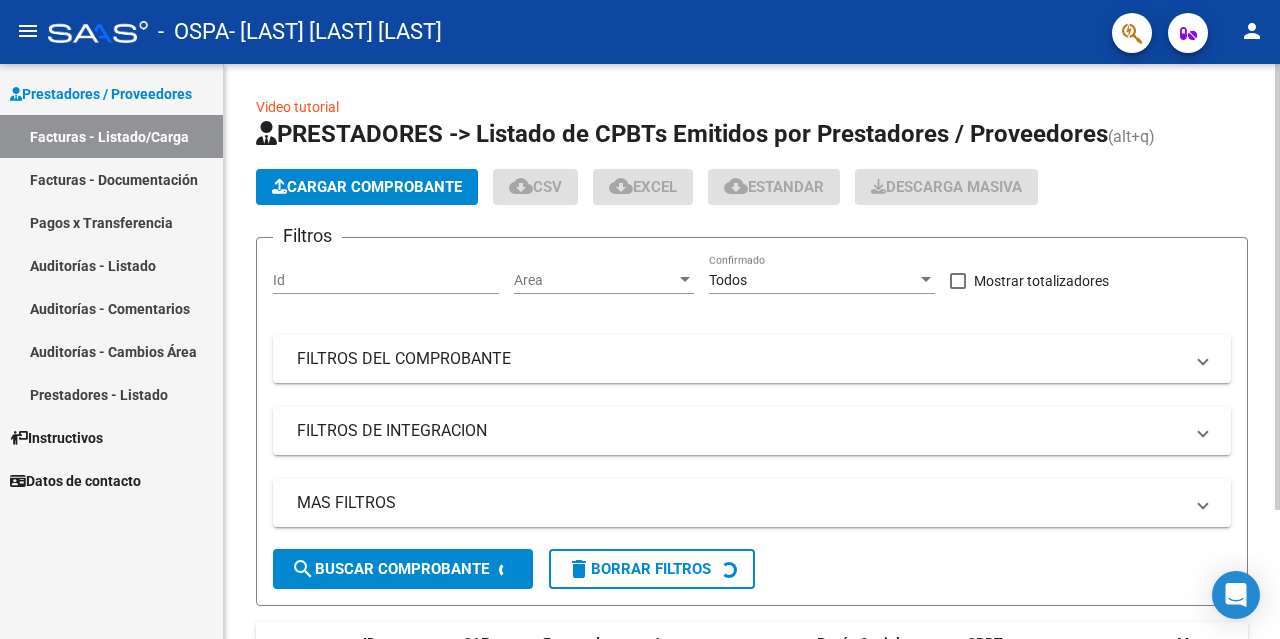 click on "Cargar Comprobante" 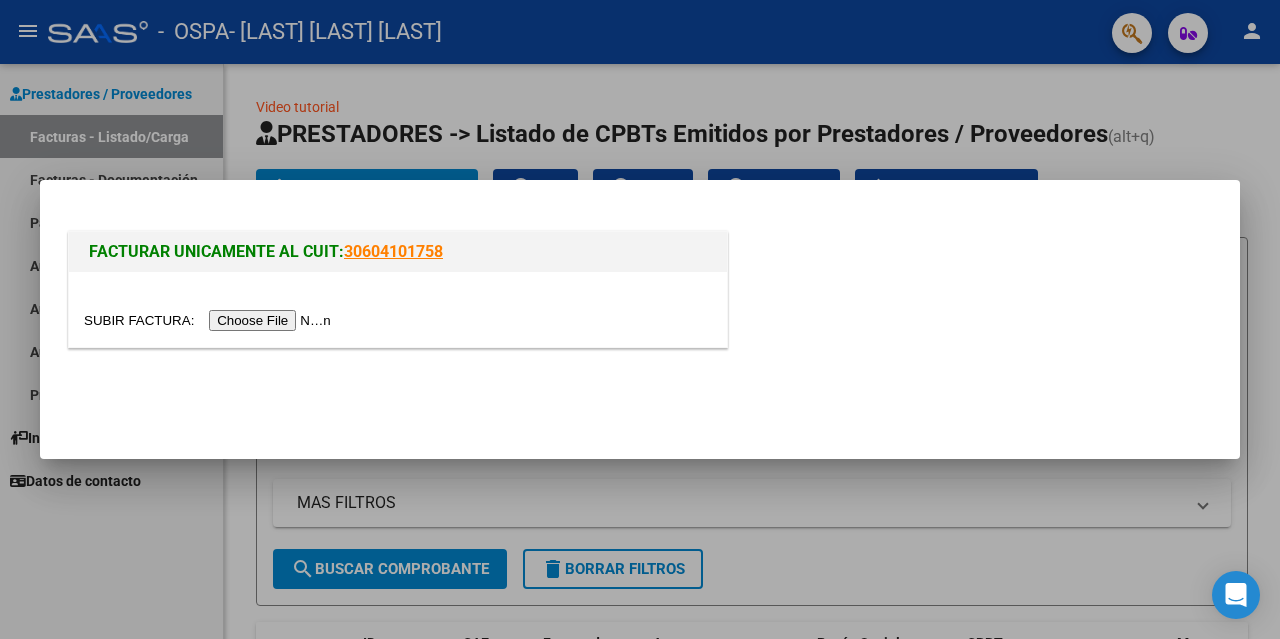 click at bounding box center [210, 320] 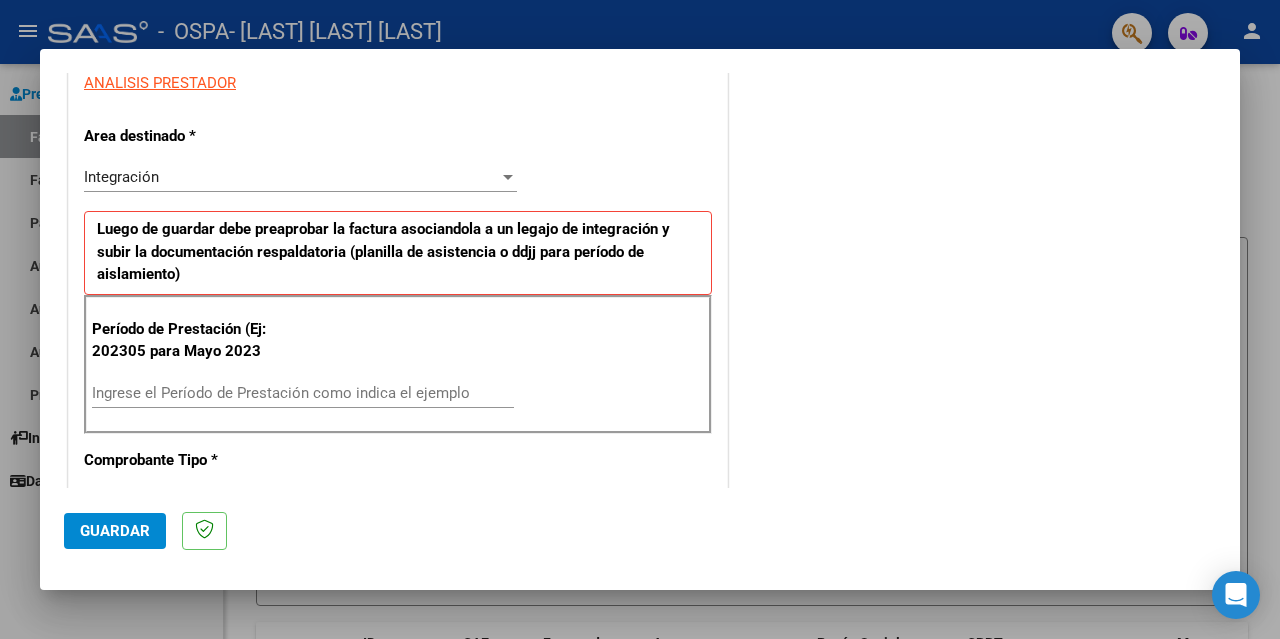 scroll, scrollTop: 401, scrollLeft: 0, axis: vertical 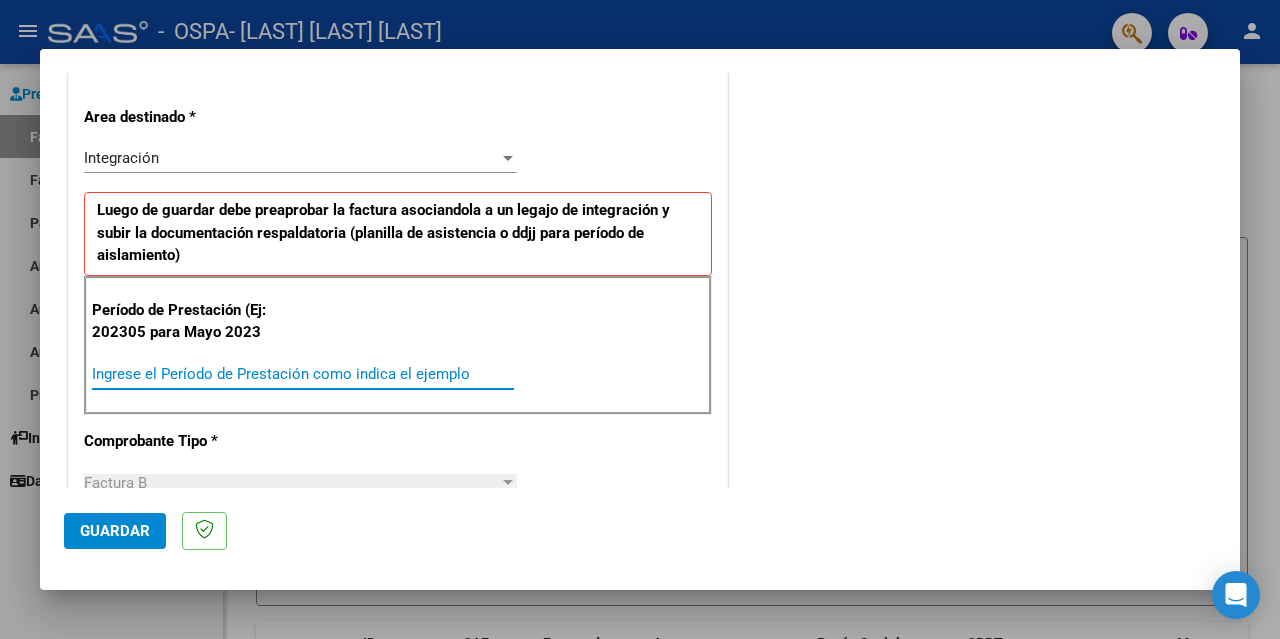 click on "Ingrese el Período de Prestación como indica el ejemplo" at bounding box center (303, 374) 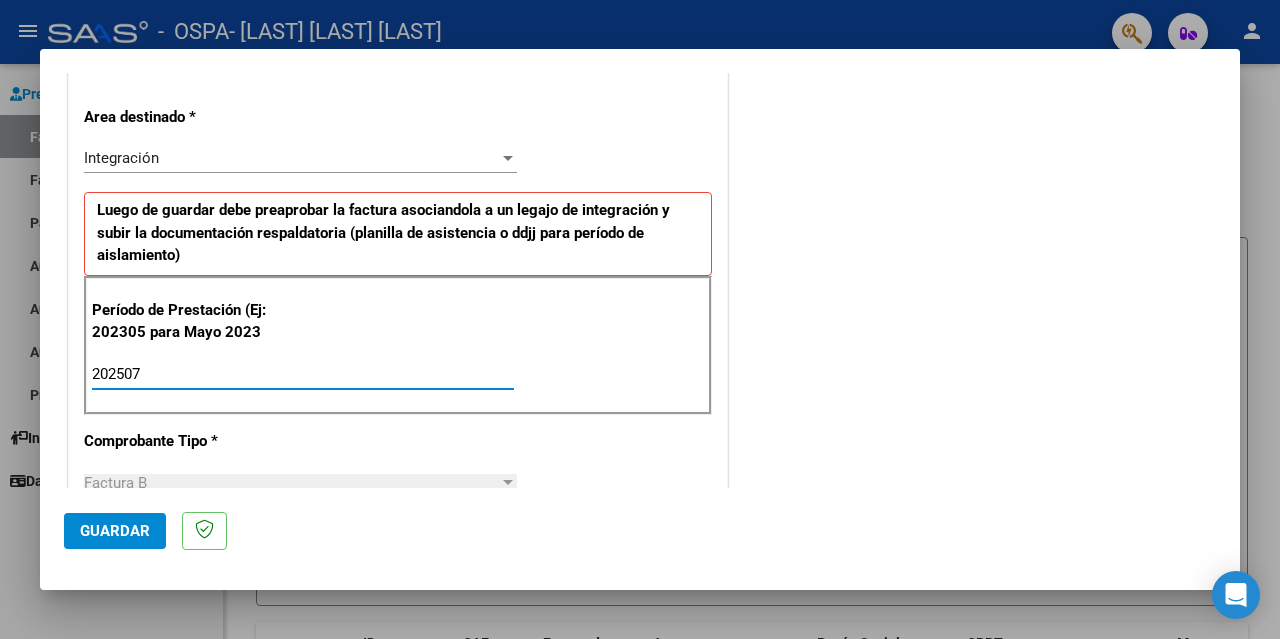 type on "202507" 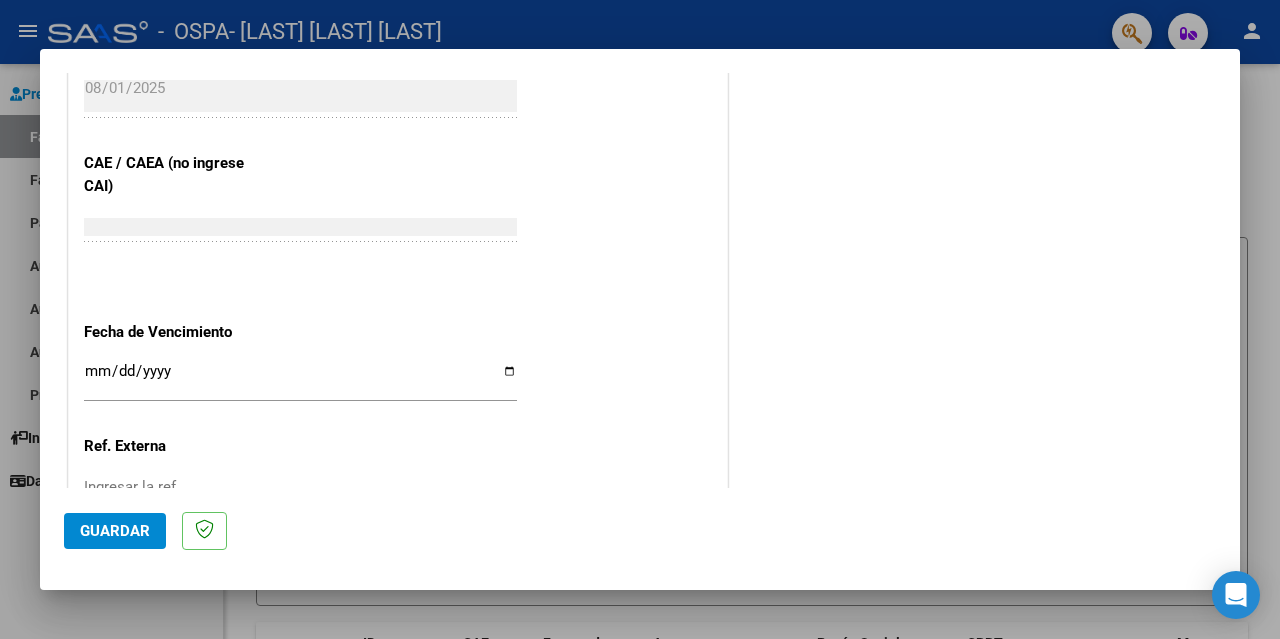 scroll, scrollTop: 1207, scrollLeft: 0, axis: vertical 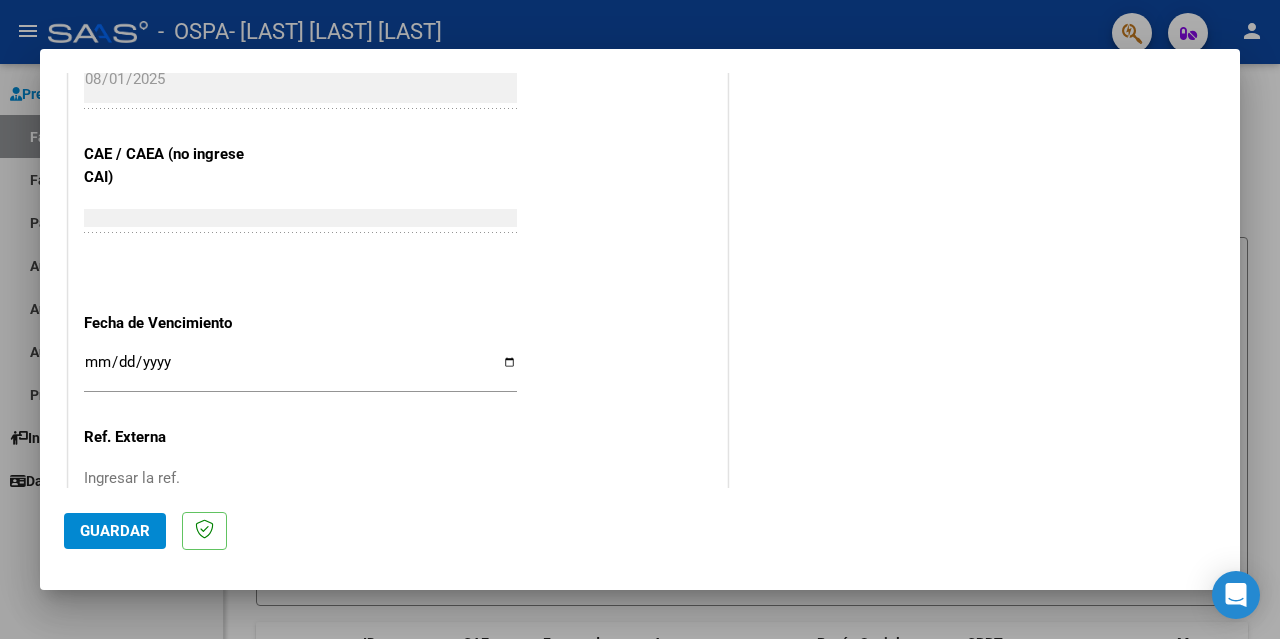 click on "Ingresar la fecha" at bounding box center (300, 370) 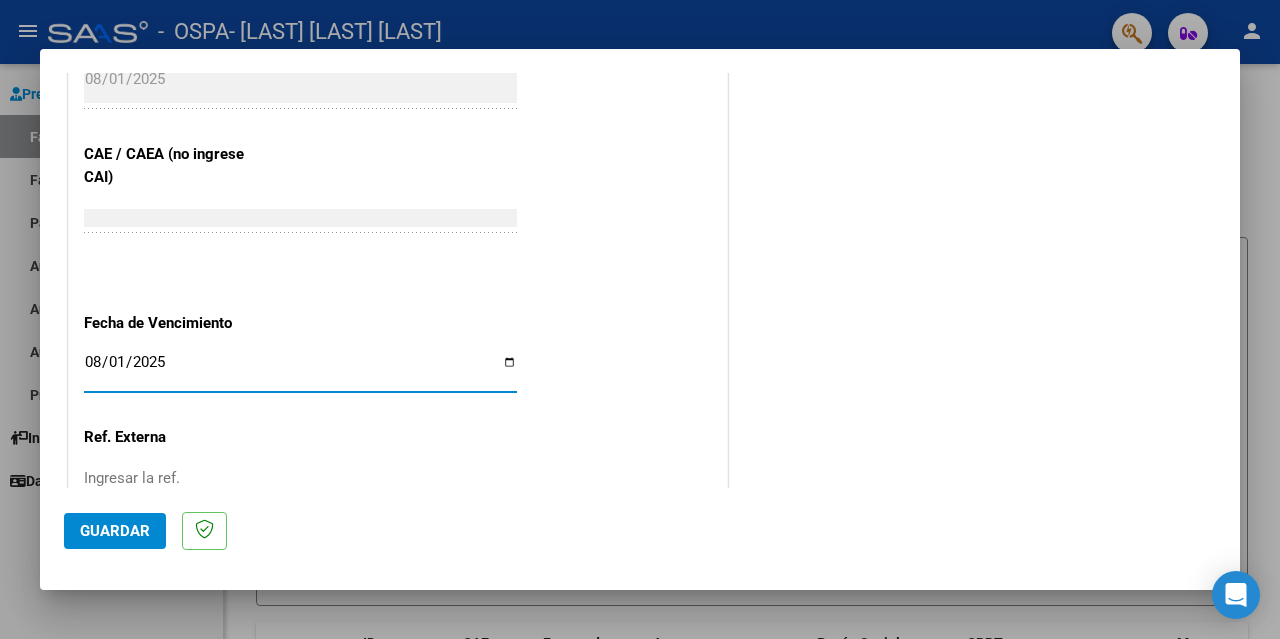 click on "2025-08-01" at bounding box center (300, 370) 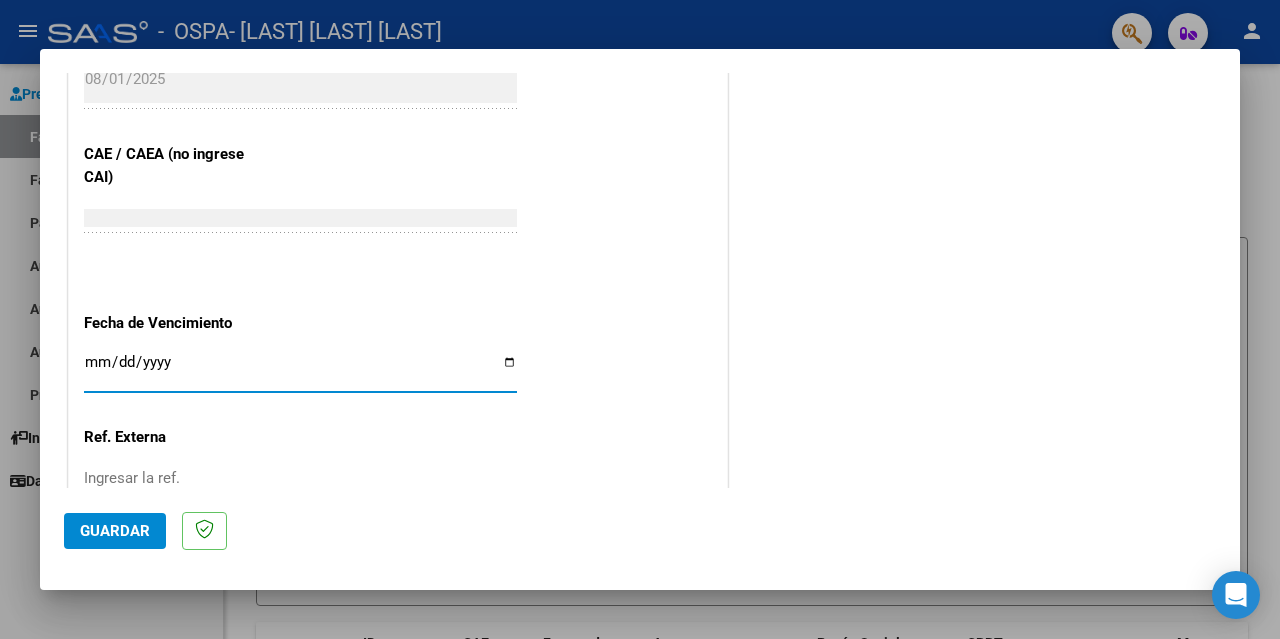 click on "Ingresar la fecha" at bounding box center (300, 370) 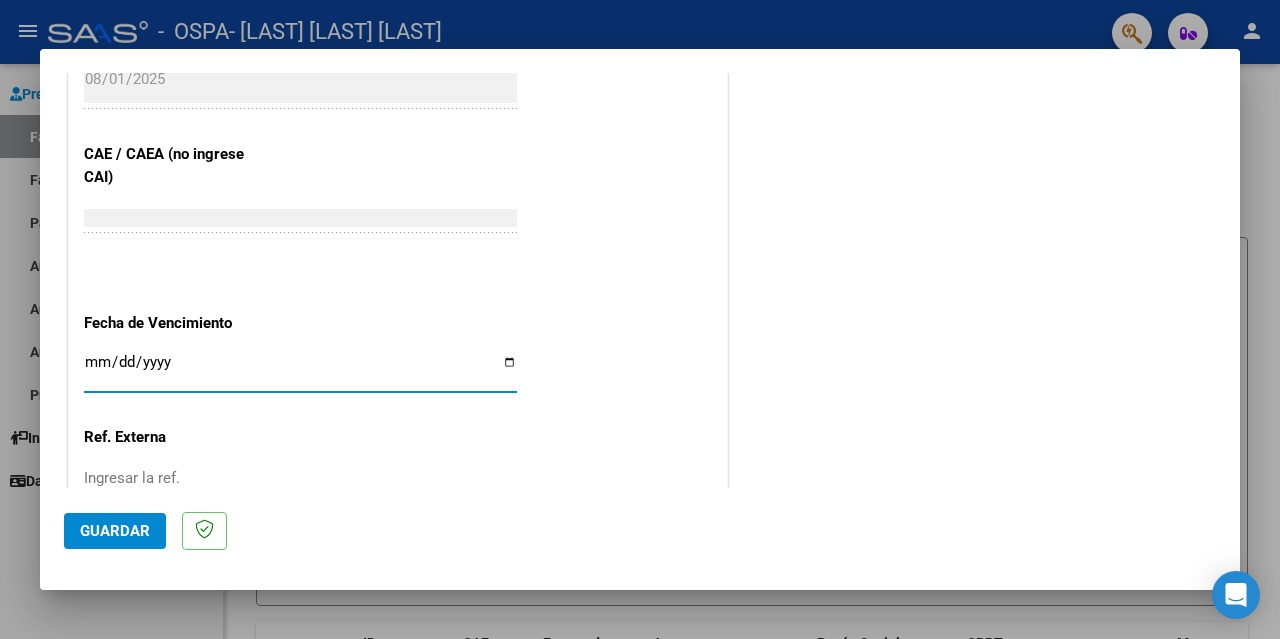 type on "2025-08-11" 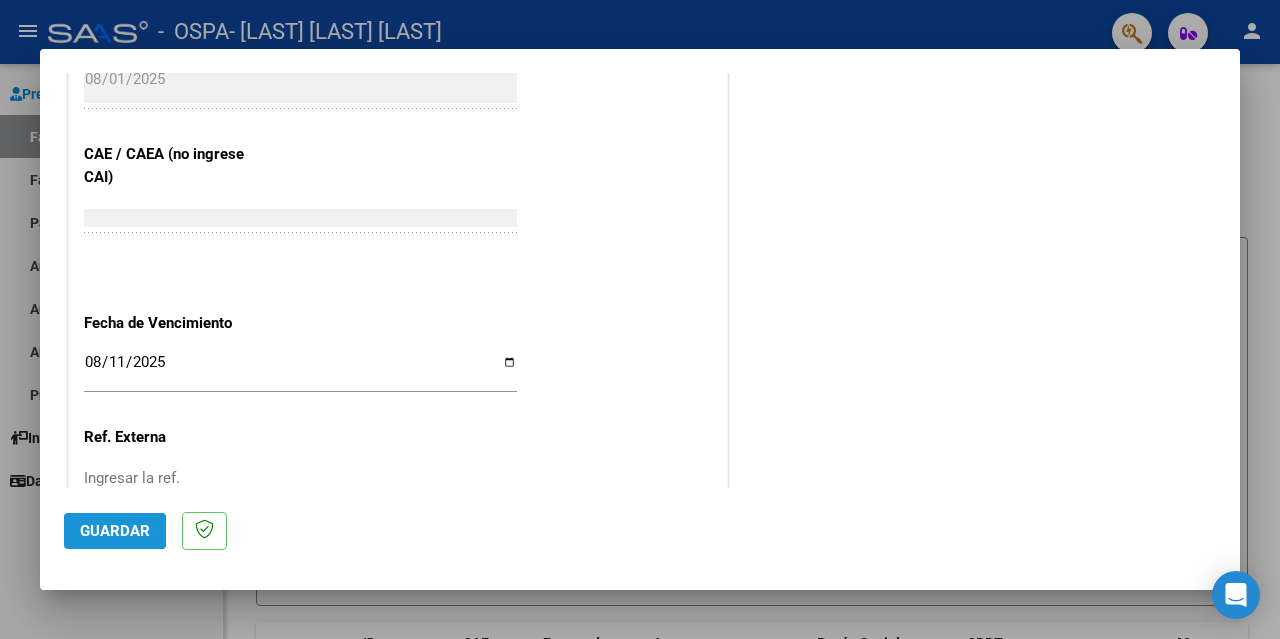 click on "Guardar" 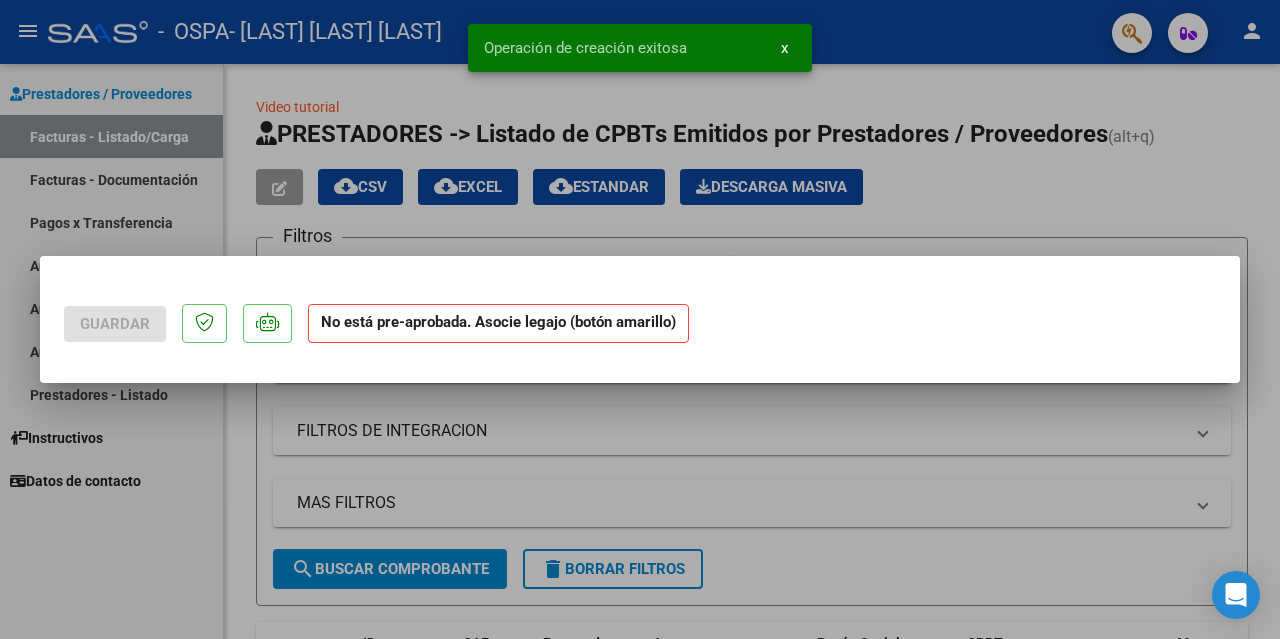 scroll, scrollTop: 0, scrollLeft: 0, axis: both 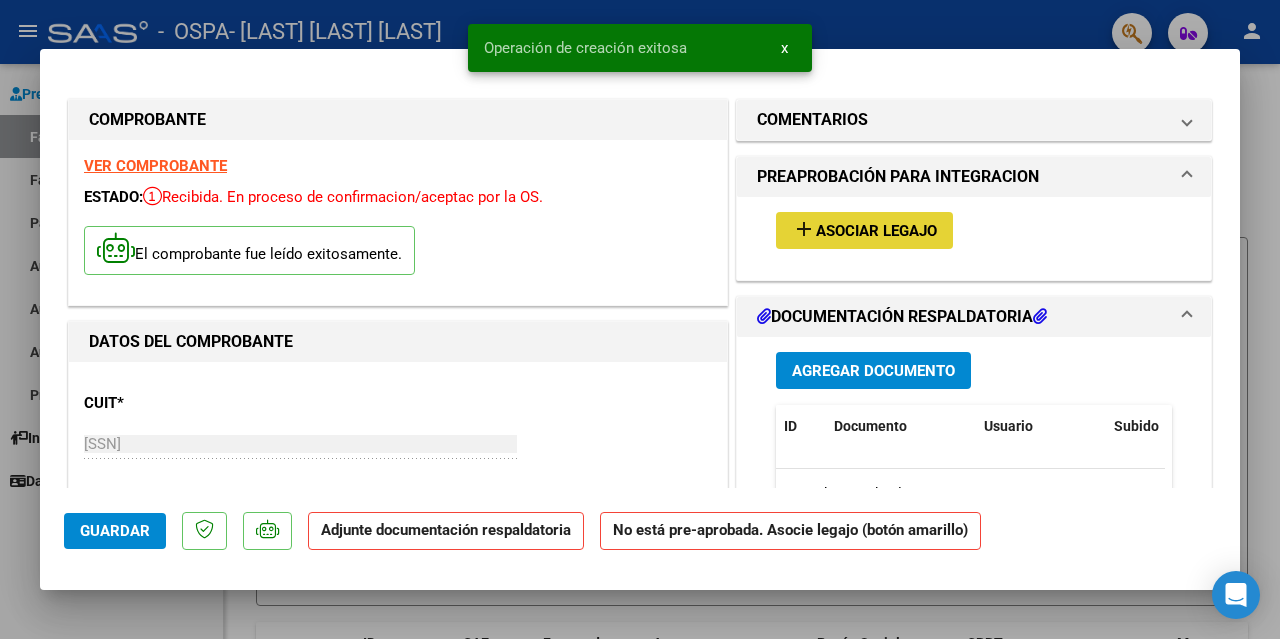 click on "Asociar Legajo" at bounding box center (876, 231) 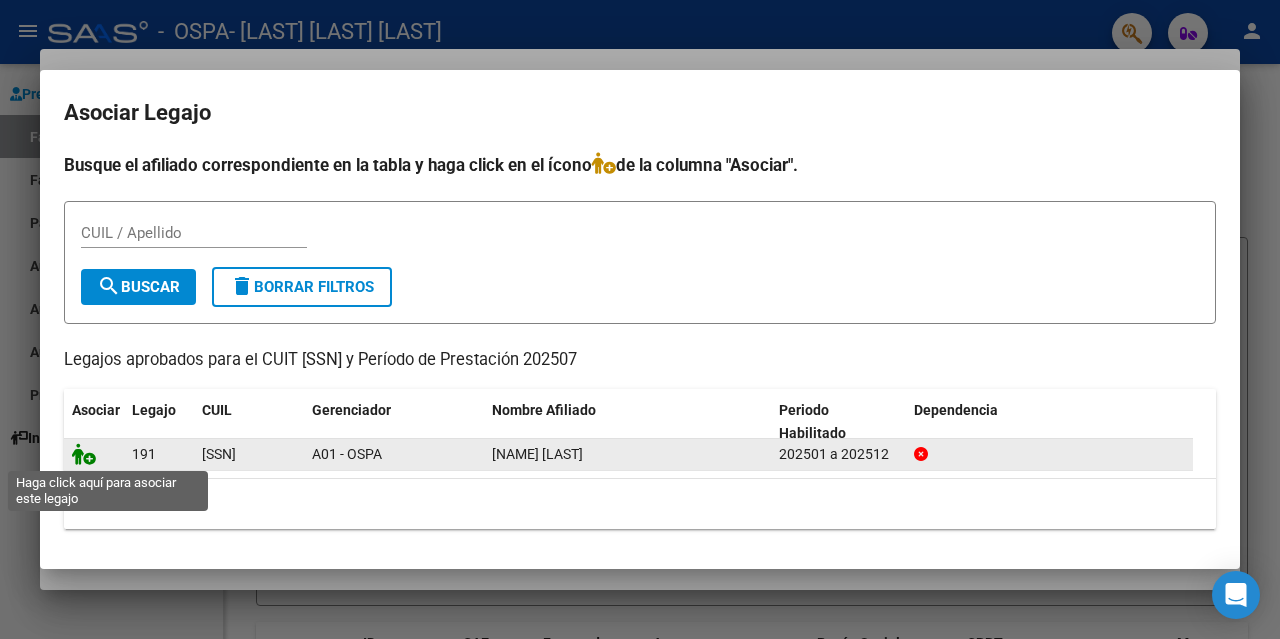 click 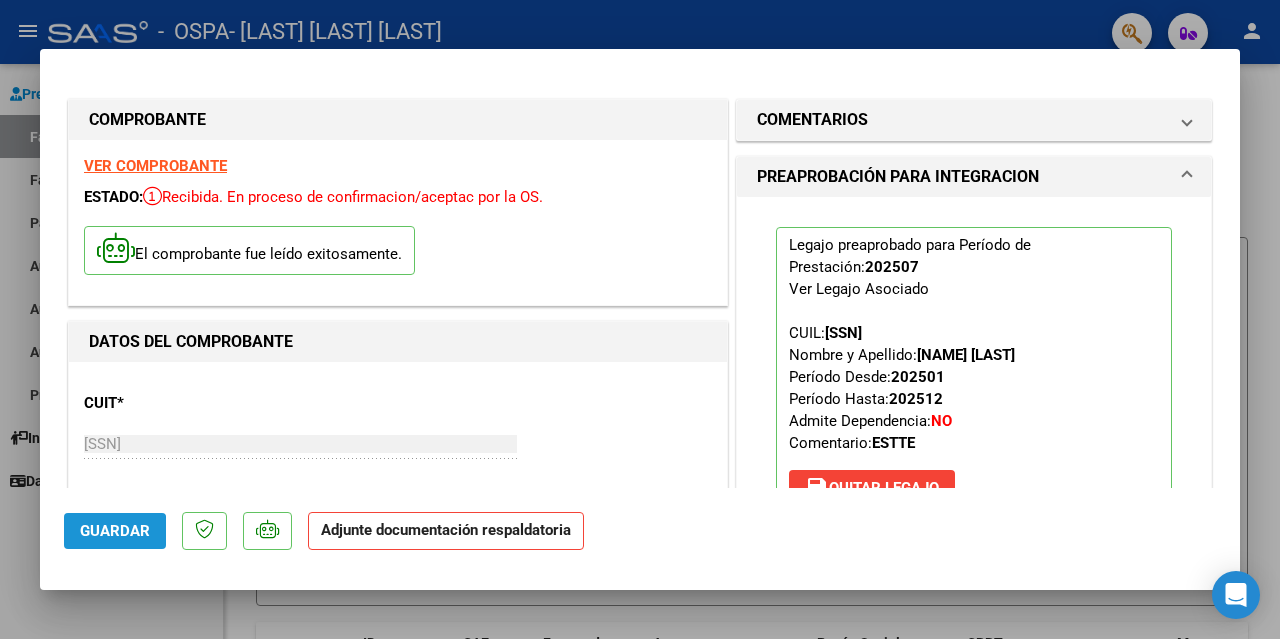 click on "Guardar" 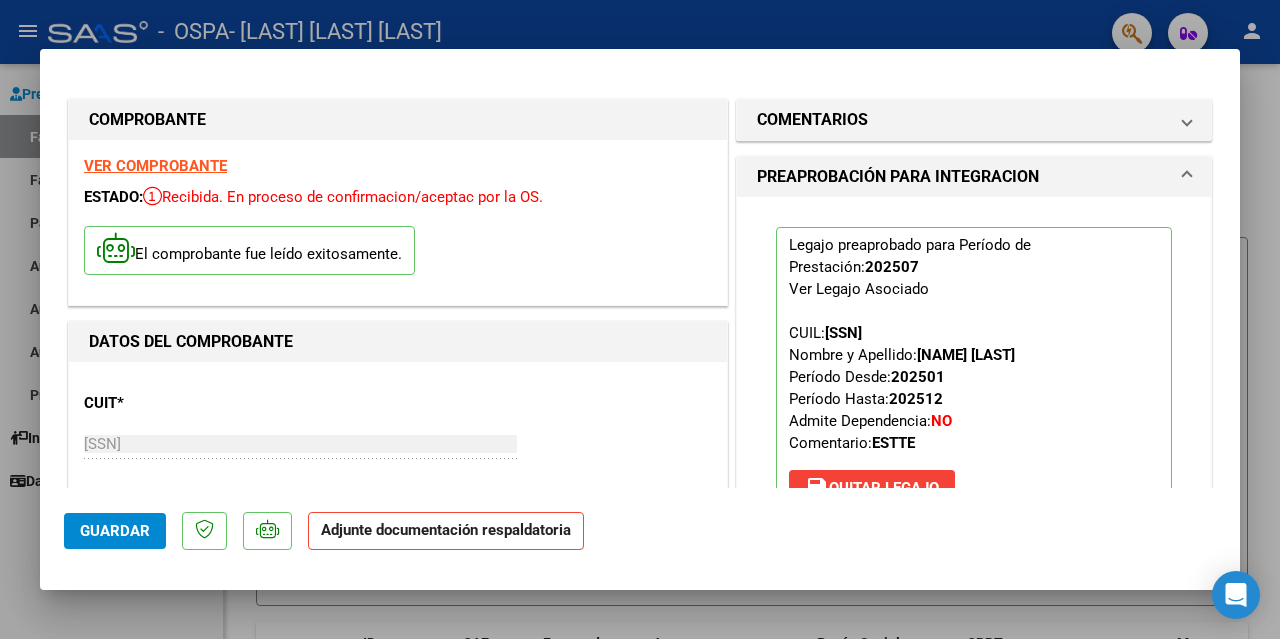 click on "COMPROBANTE VER COMPROBANTE       ESTADO:   Recibida. En proceso de confirmacion/aceptac por la OS.     El comprobante fue leído exitosamente.  DATOS DEL COMPROBANTE CUIT  *   27-13431605-0 Ingresar CUIT  ANALISIS PRESTADOR  PIERI MARIA CRISTINA ADA  ARCA Padrón  Area destinado * Integración Seleccionar Area Período de Prestación (Ej: 202305 para Mayo 2023    202507 Ingrese el Período de Prestación como indica el ejemplo   Una vez que se asoció a un legajo aprobado no se puede cambiar el período de prestación.   Comprobante Tipo * Factura B Seleccionar Tipo Punto de Venta  *   4 Ingresar el Nro.  Número  *   2066 Ingresar el Nro.  Monto  *   $ 260.908,16 Ingresar el monto  Fecha del Cpbt.  *   2025-08-01 Ingresar la fecha  CAE / CAEA (no ingrese CAI)    75310689155619 Ingresar el CAE o CAEA (no ingrese CAI)  Fecha de Vencimiento    2025-08-11 Ingresar la fecha  Ref. Externa    Ingresar la ref.  N° Liquidación    Ingresar el N° Liquidación  COMENTARIOS PREAPROBACIÓN PARA INTEGRACION 202507" at bounding box center [640, 320] 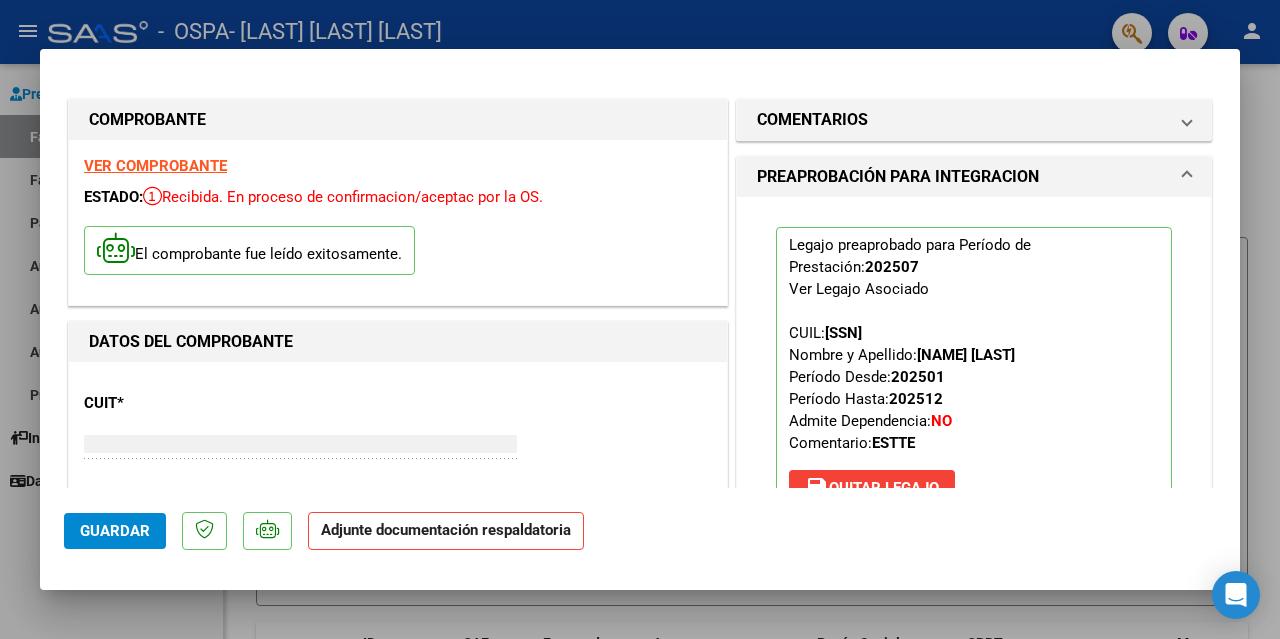 type 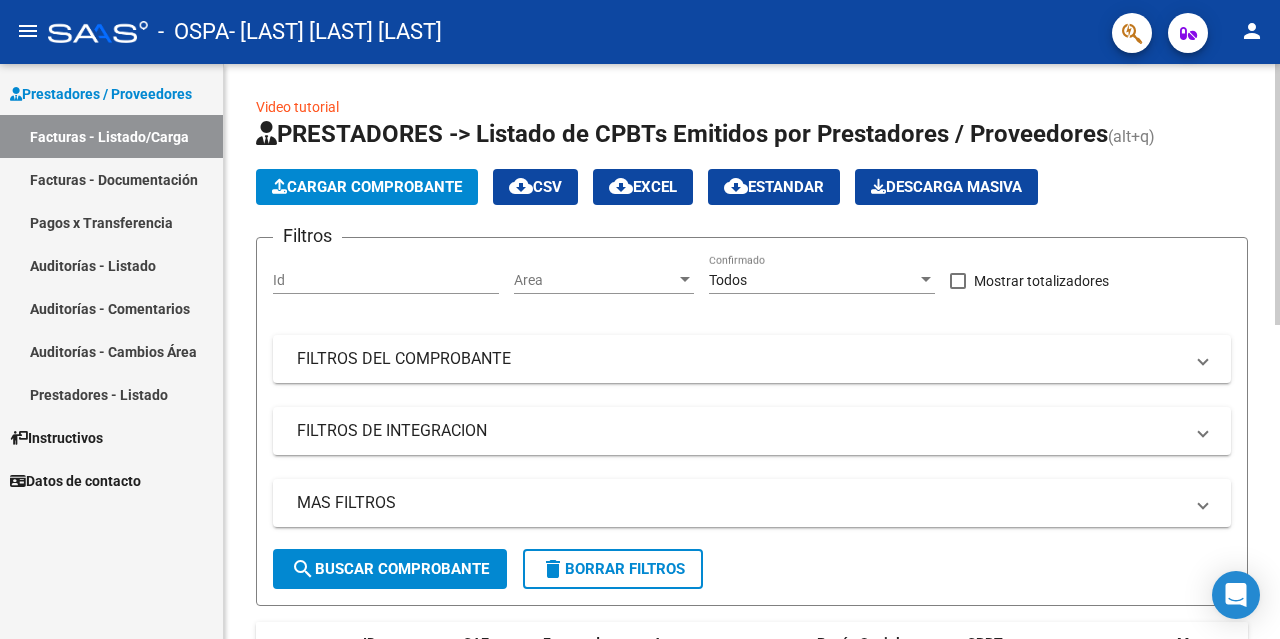 scroll, scrollTop: 693, scrollLeft: 0, axis: vertical 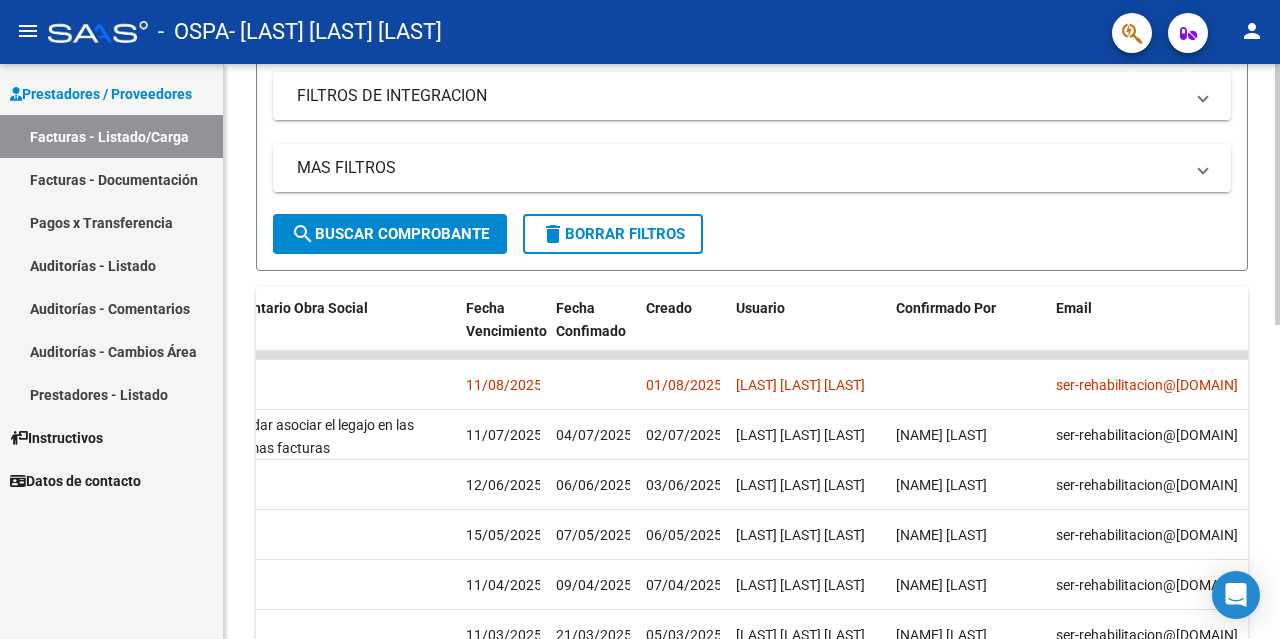 click 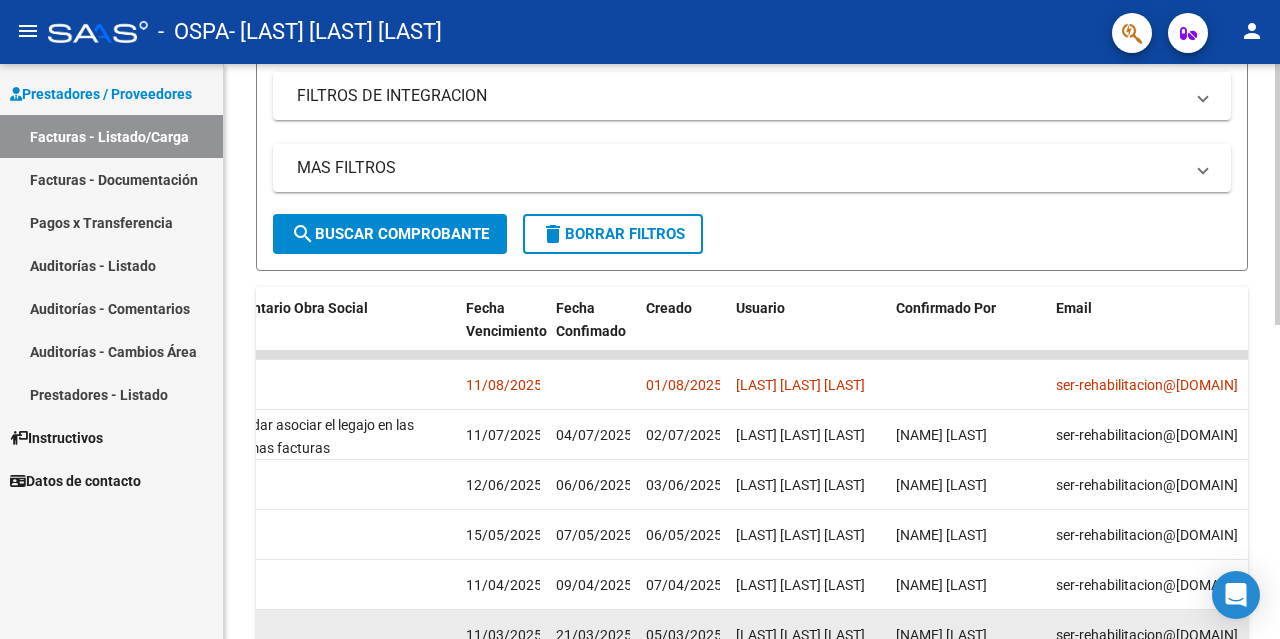 click 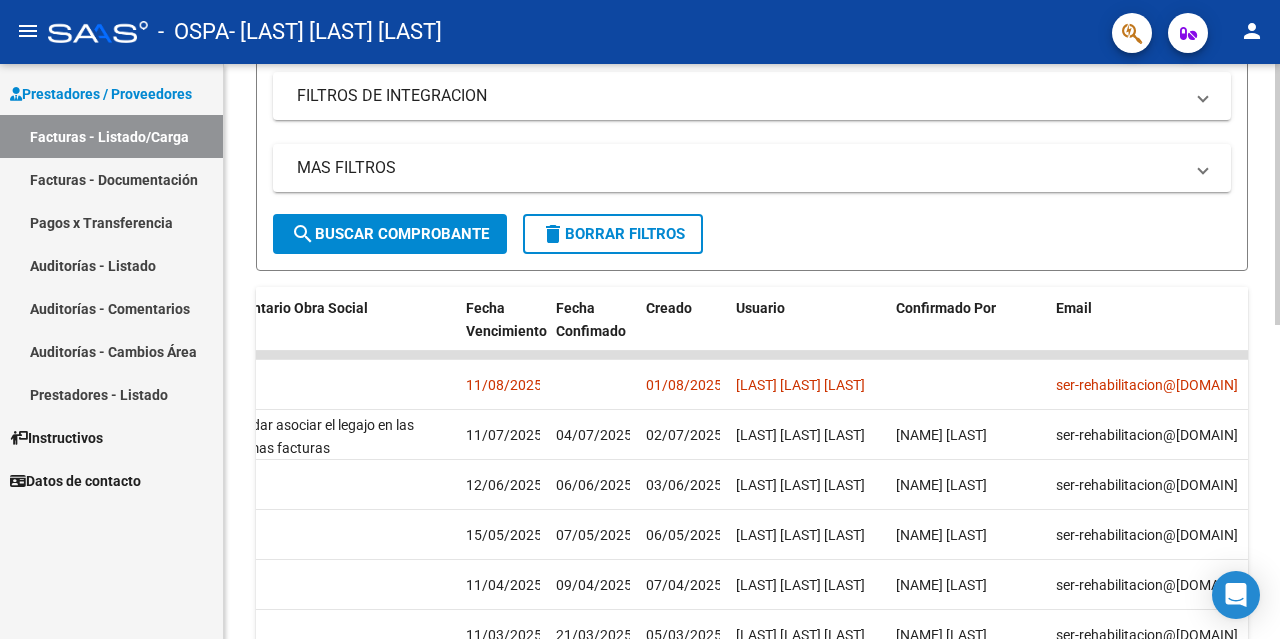 scroll, scrollTop: 693, scrollLeft: 0, axis: vertical 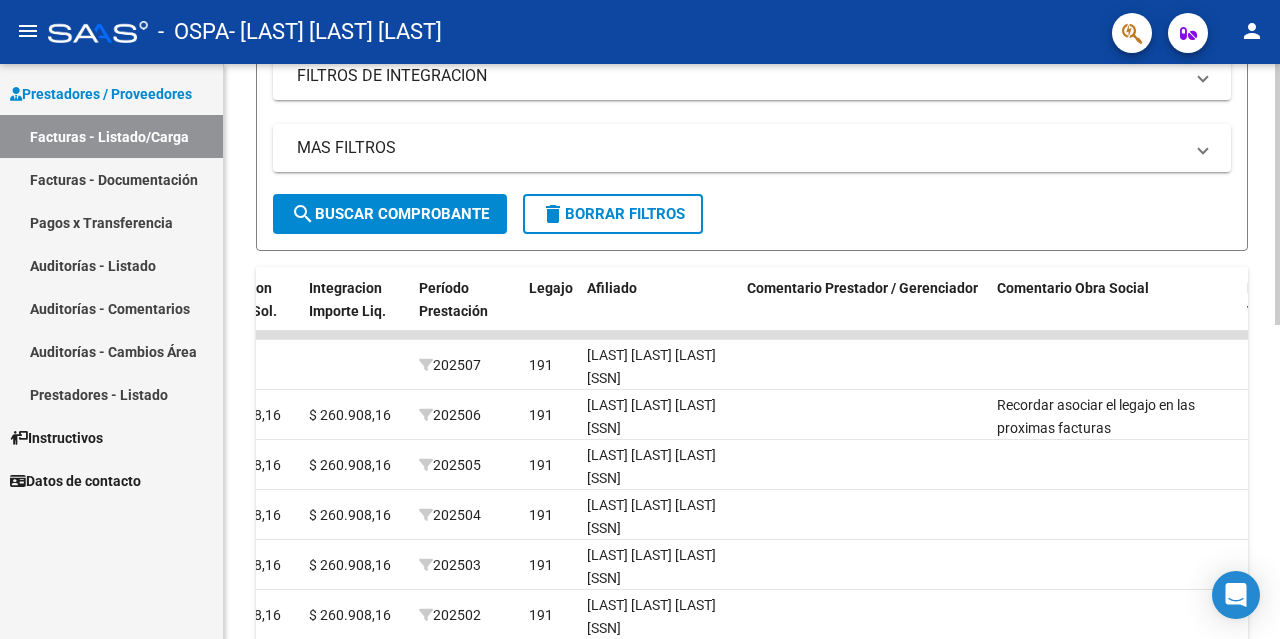 click 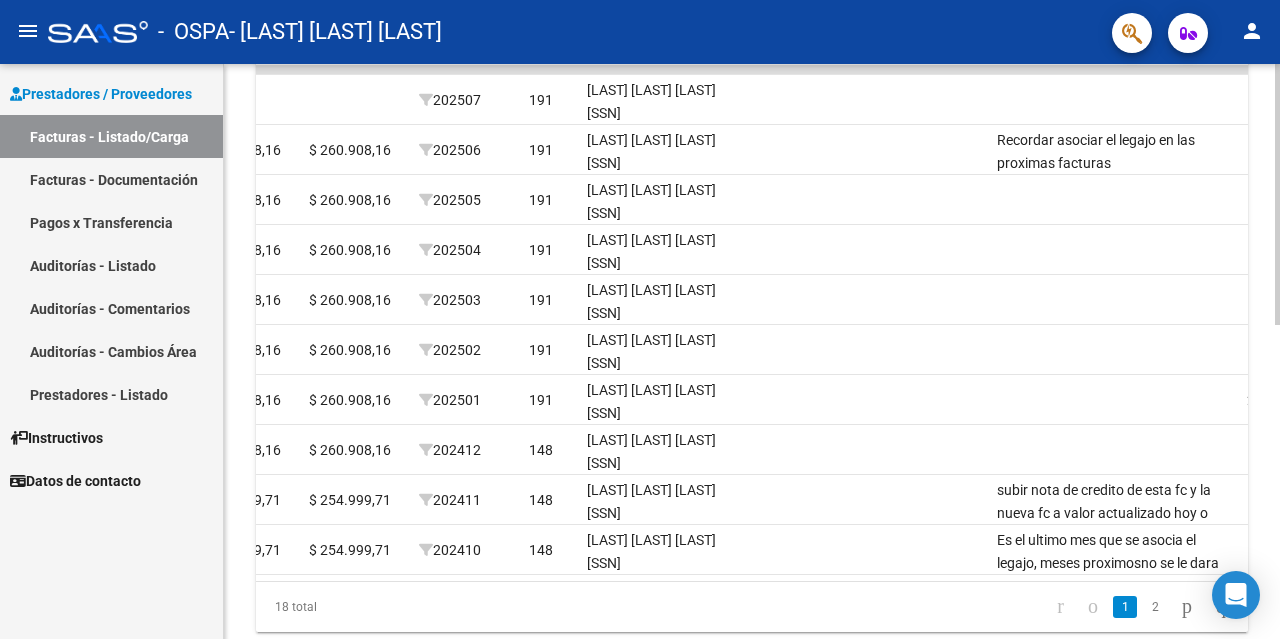 scroll, scrollTop: 631, scrollLeft: 0, axis: vertical 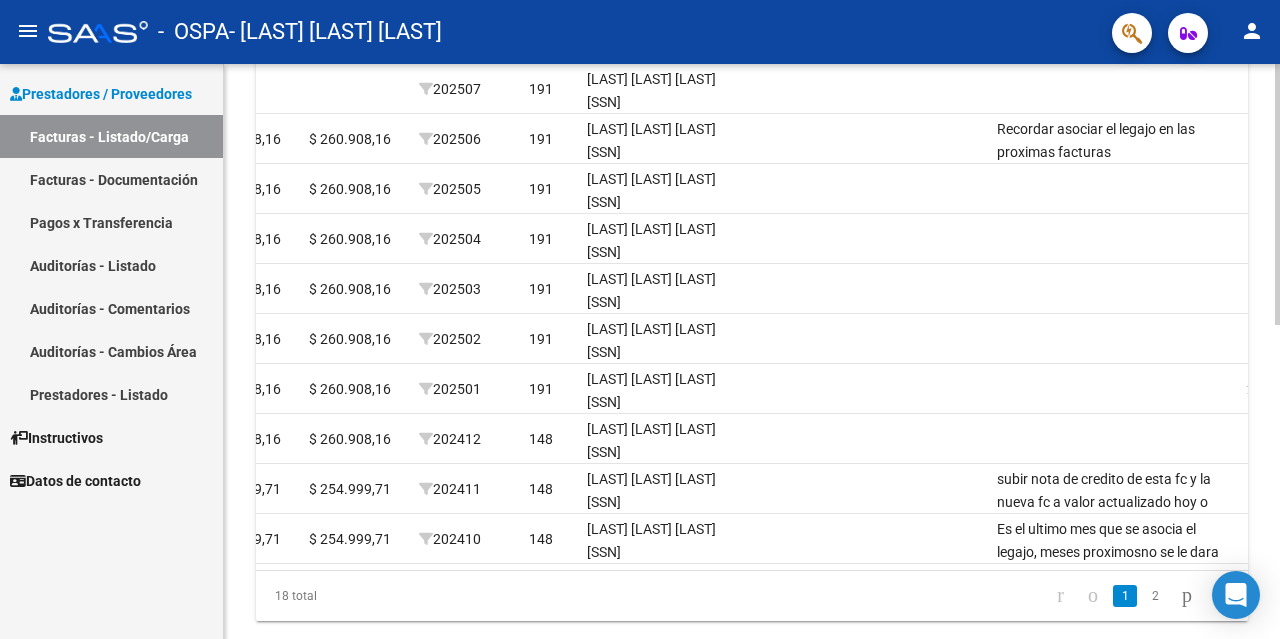 click 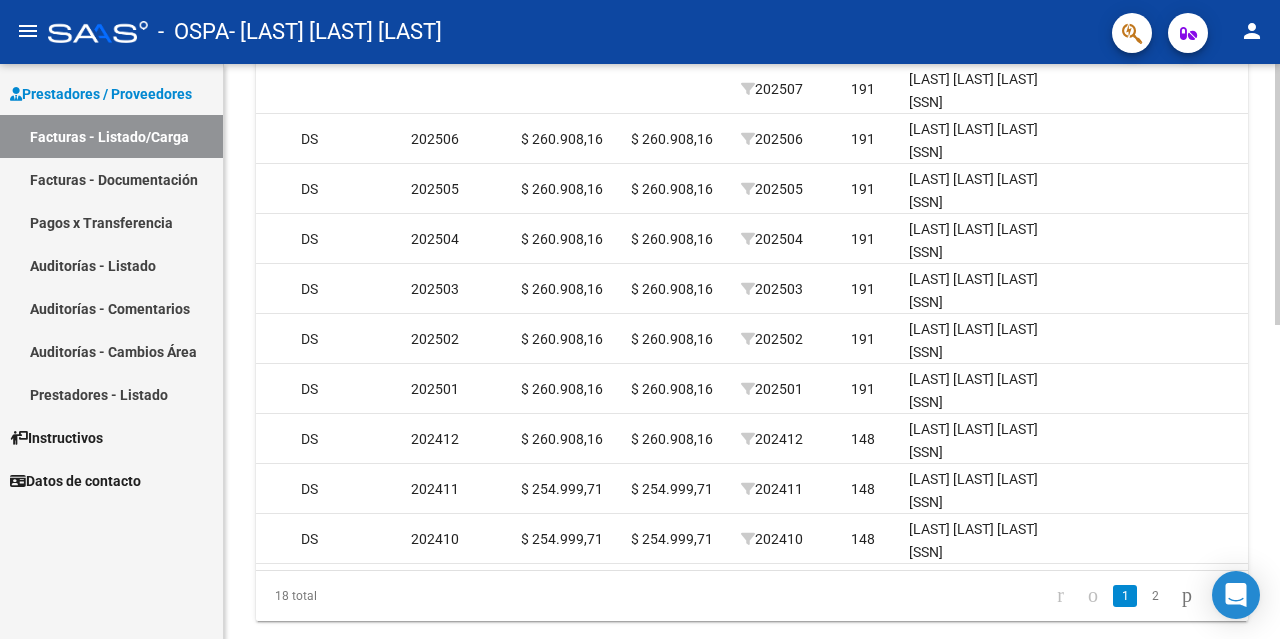 scroll, scrollTop: 0, scrollLeft: 2113, axis: horizontal 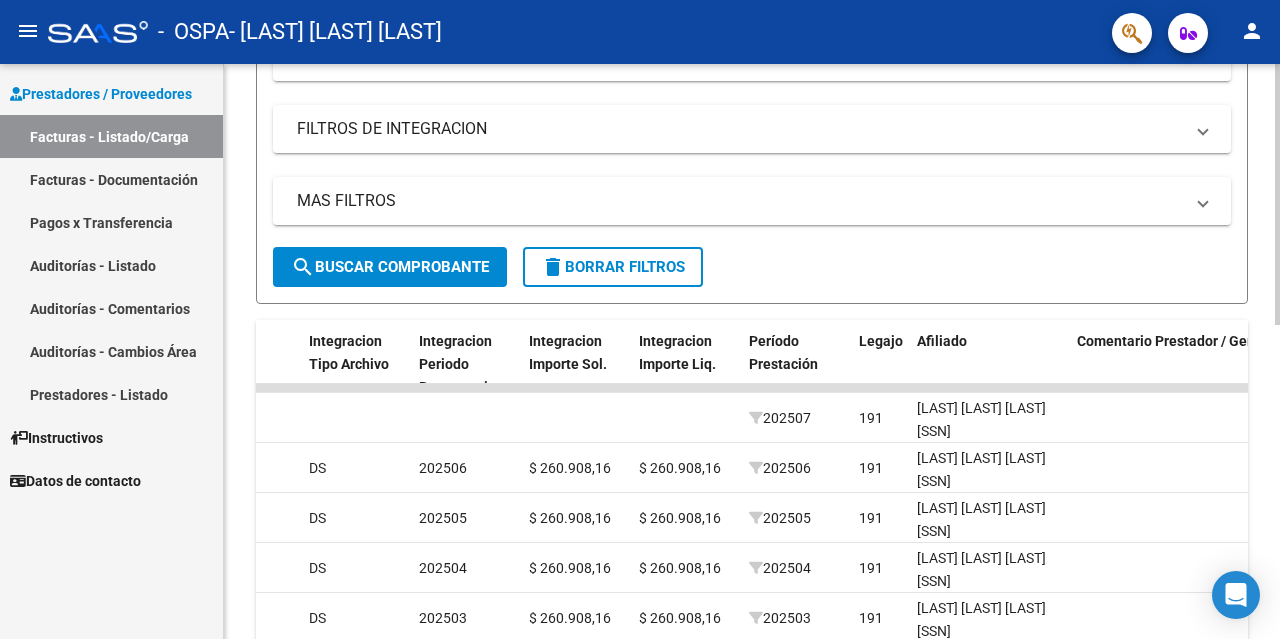 click on "Video tutorial   PRESTADORES -> Listado de CPBTs Emitidos por Prestadores / Proveedores (alt+q)   Cargar Comprobante
cloud_download  CSV  cloud_download  EXCEL  cloud_download  Estandar   Descarga Masiva
Filtros Id Area Area Todos Confirmado   Mostrar totalizadores   FILTROS DEL COMPROBANTE  Comprobante Tipo Comprobante Tipo Start date – End date Fec. Comprobante Desde / Hasta Días Emisión Desde(cant. días) Días Emisión Hasta(cant. días) CUIT / Razón Social Pto. Venta Nro. Comprobante Código SSS CAE Válido CAE Válido Todos Cargado Módulo Hosp. Todos Tiene facturacion Apócrifa Hospital Refes  FILTROS DE INTEGRACION  Período De Prestación Campos del Archivo de Rendición Devuelto x SSS (dr_envio) Todos Rendido x SSS (dr_envio) Tipo de Registro Tipo de Registro Período Presentación Período Presentación Campos del Legajo Asociado (preaprobación) Afiliado Legajo (cuil/nombre) Todos Solo facturas preaprobadas  MAS FILTROS  Todos Con Doc. Respaldatoria Todos Con Trazabilidad Todos – – 0" 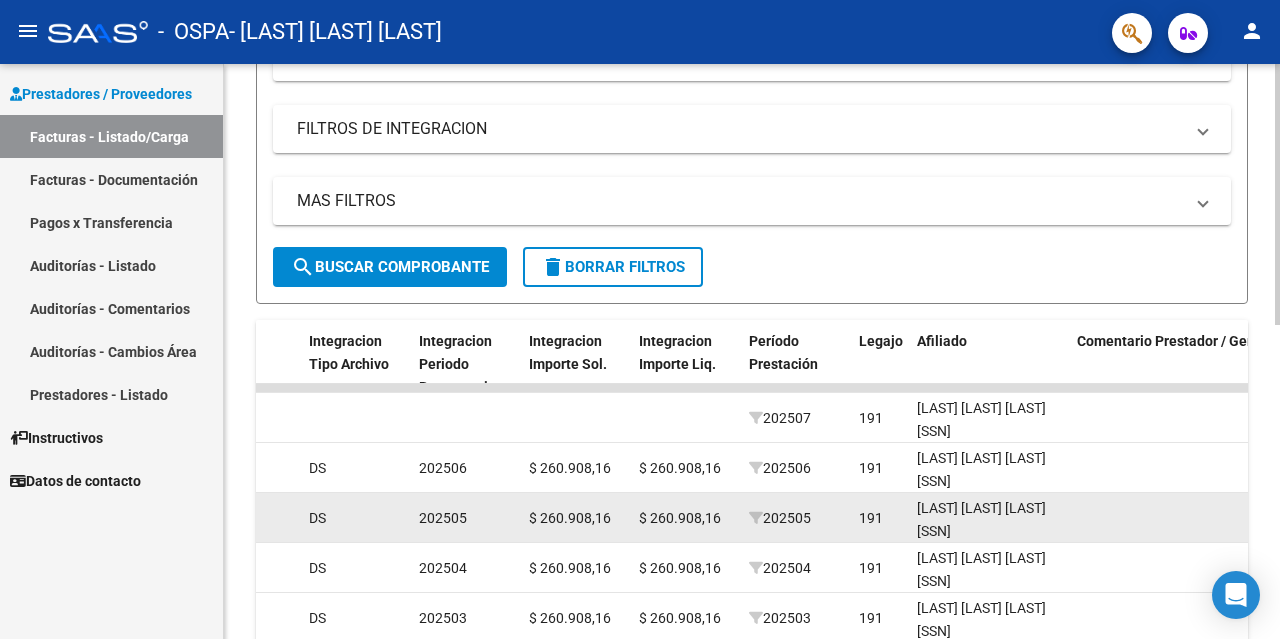 scroll, scrollTop: 693, scrollLeft: 0, axis: vertical 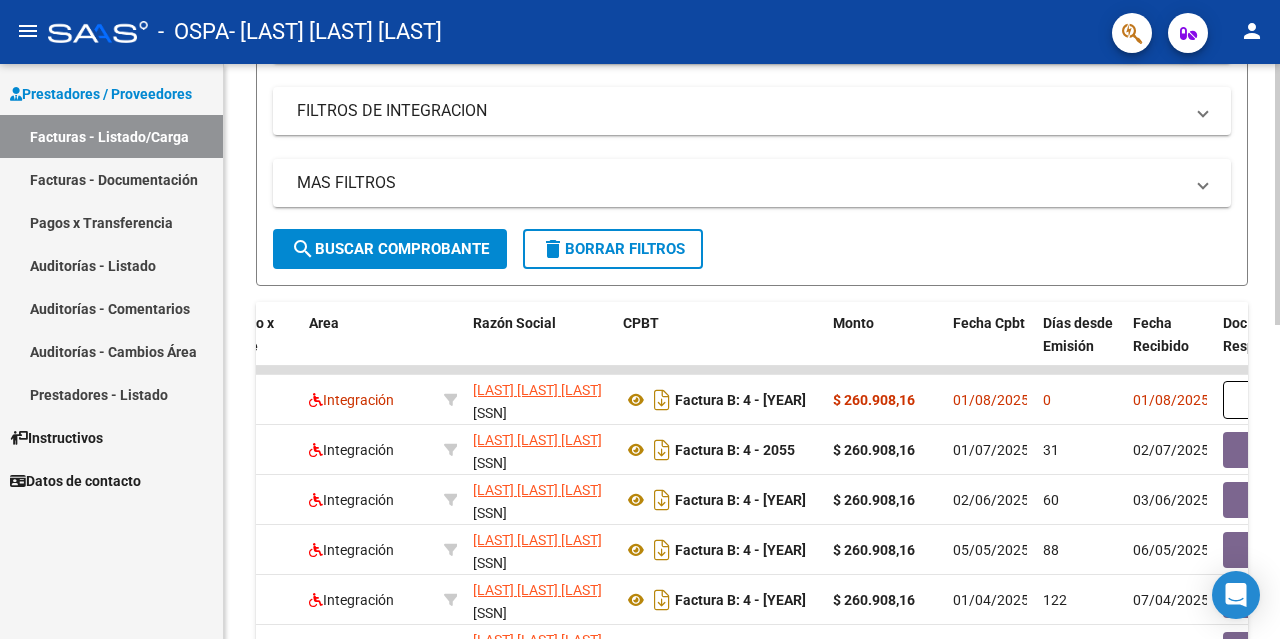 click 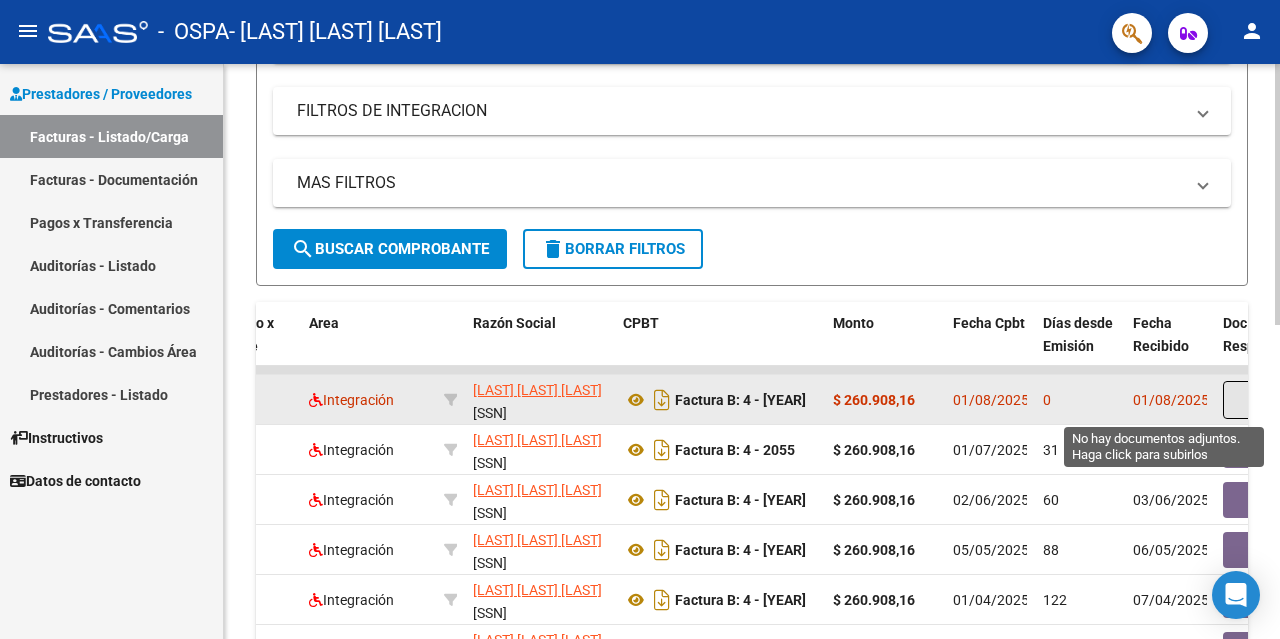 click 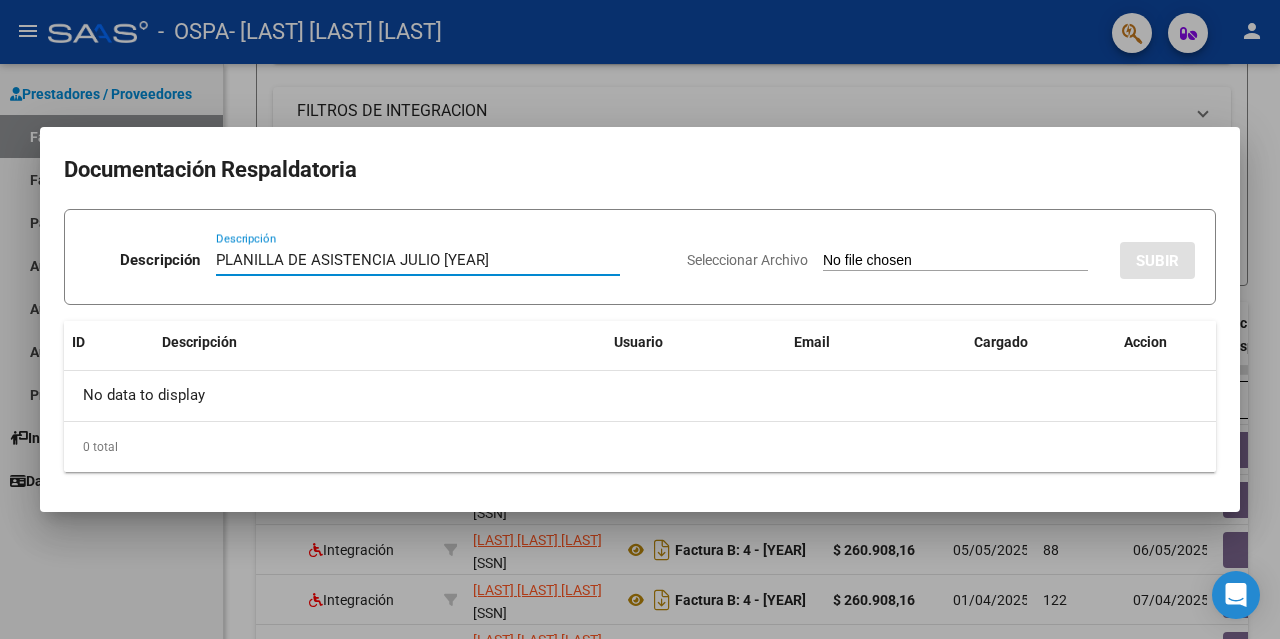 type on "PLANILLA DE ASISTENCIA JULIO 2025" 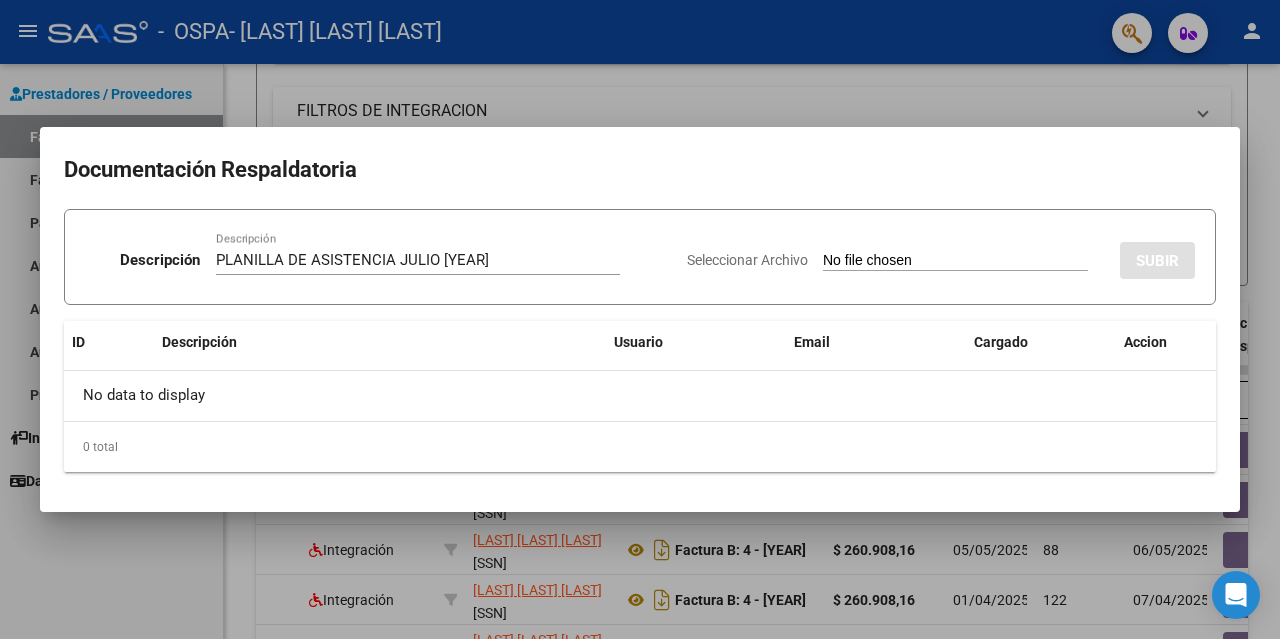 click on "Seleccionar Archivo" at bounding box center (955, 261) 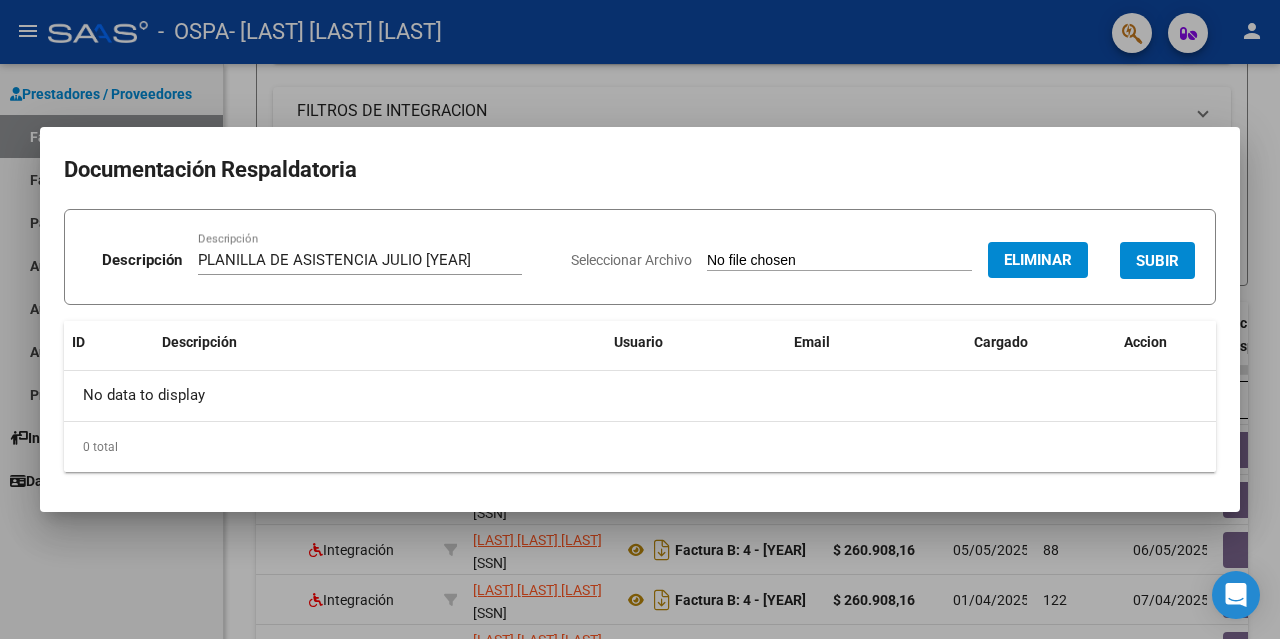 click on "SUBIR" at bounding box center [1157, 261] 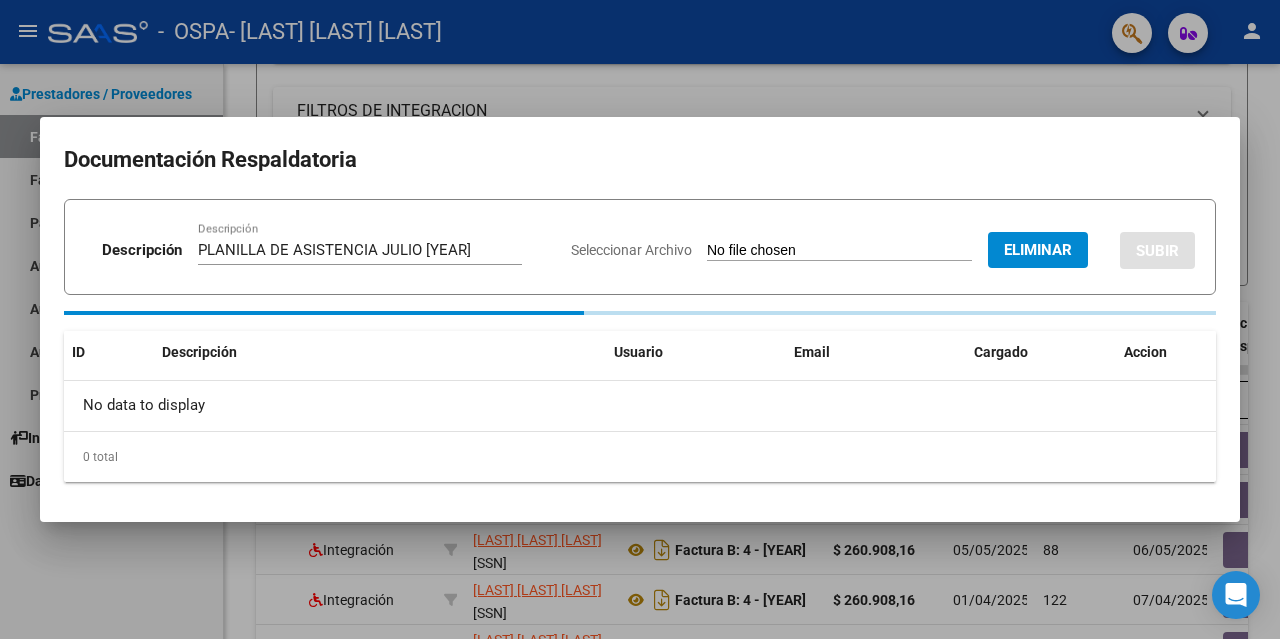 type 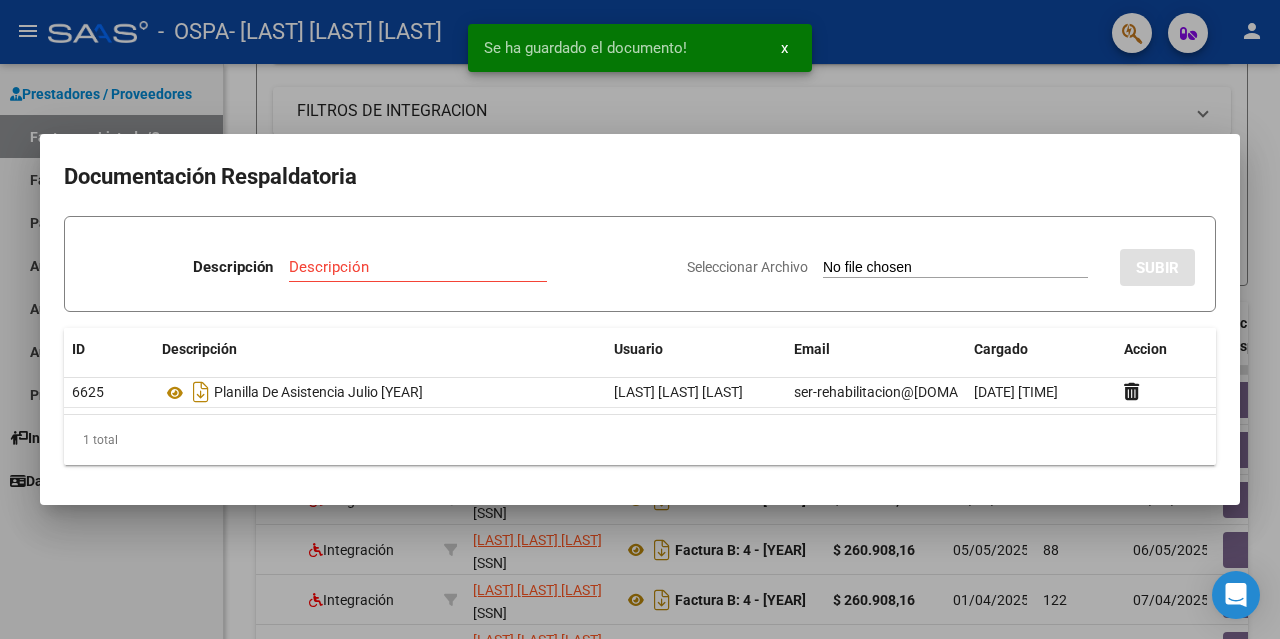 click at bounding box center [640, 319] 